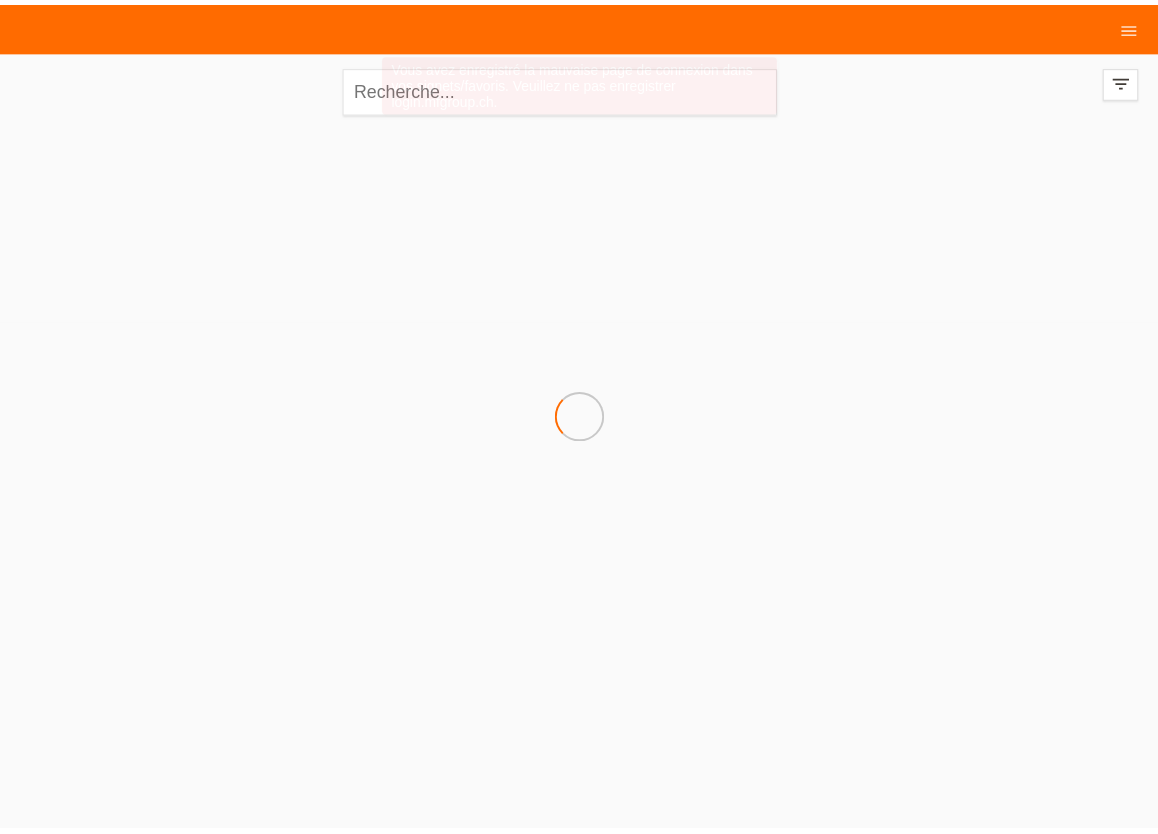 scroll, scrollTop: 0, scrollLeft: 0, axis: both 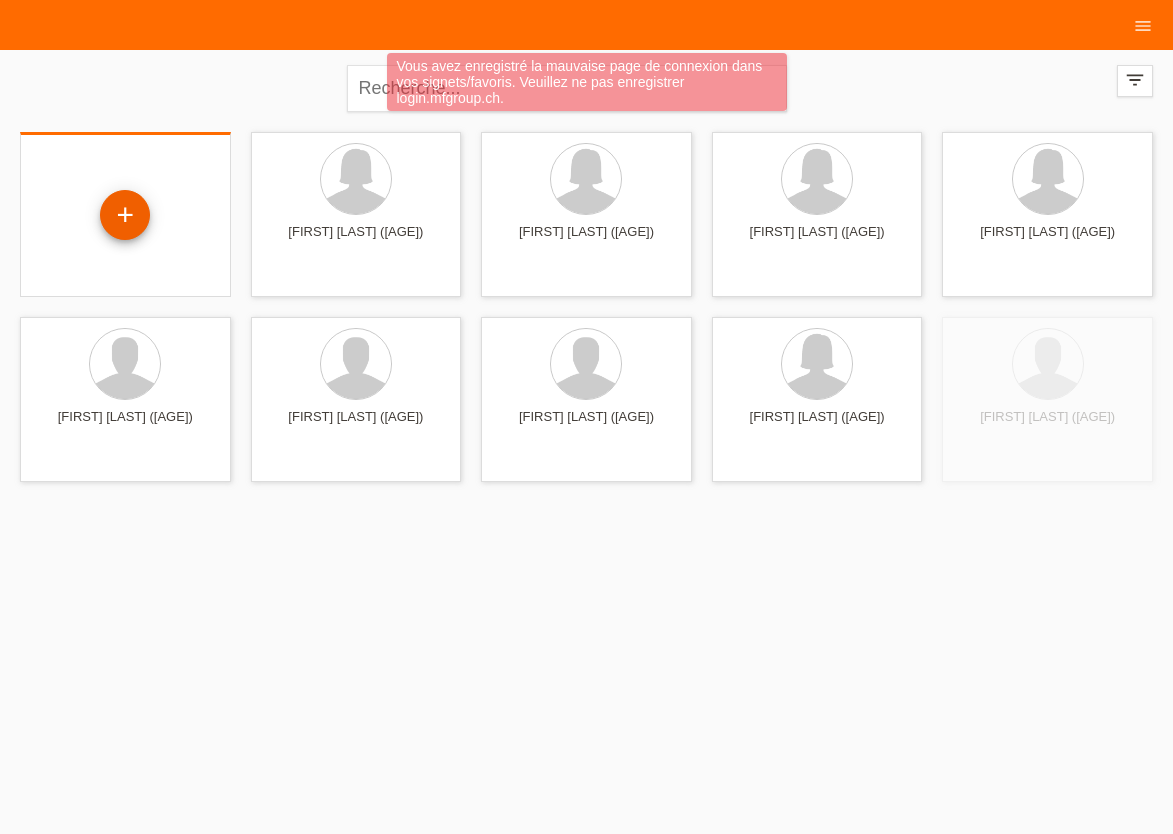 click on "+" at bounding box center (125, 215) 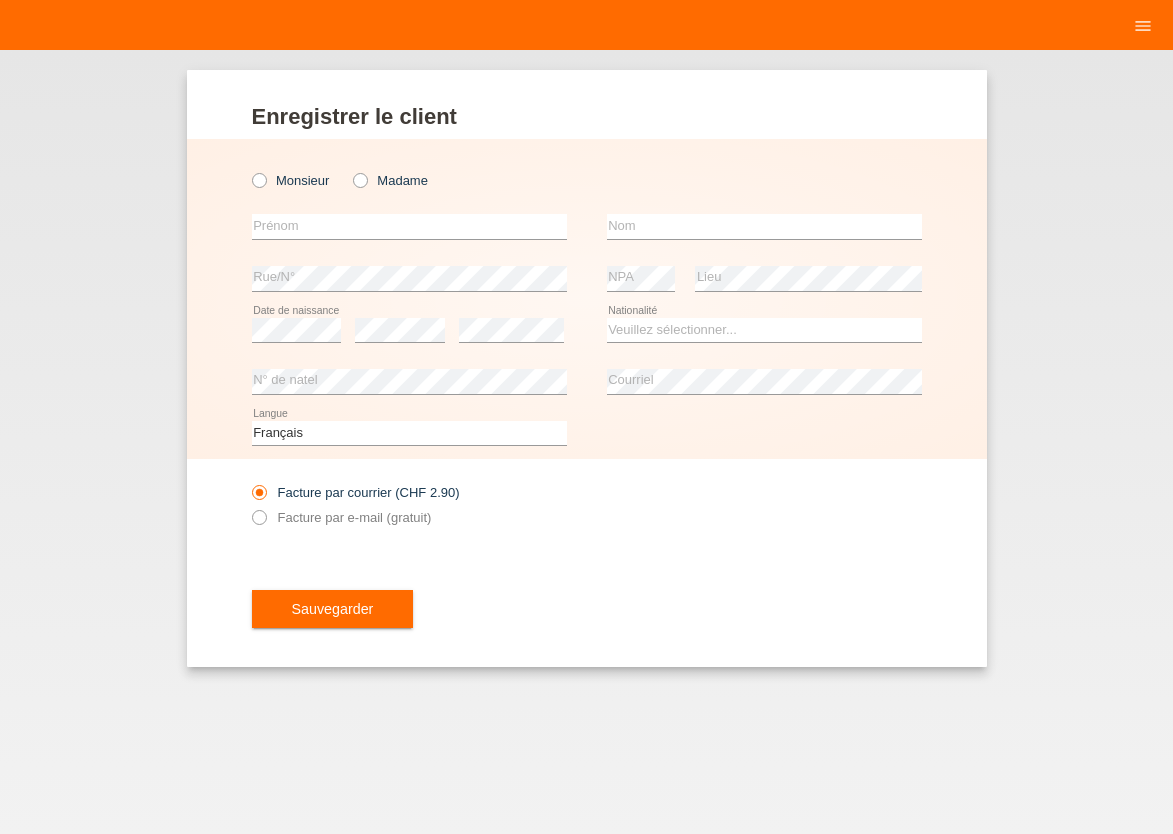 scroll, scrollTop: 0, scrollLeft: 0, axis: both 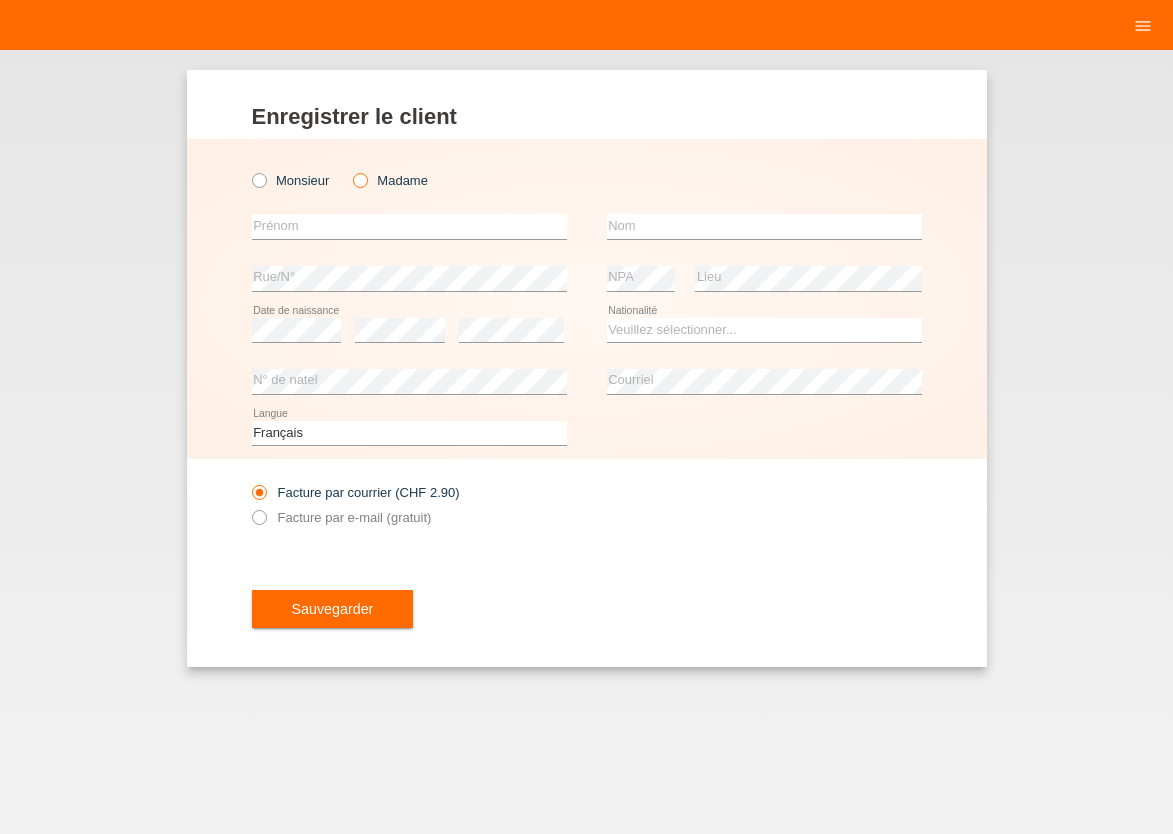 click at bounding box center [350, 170] 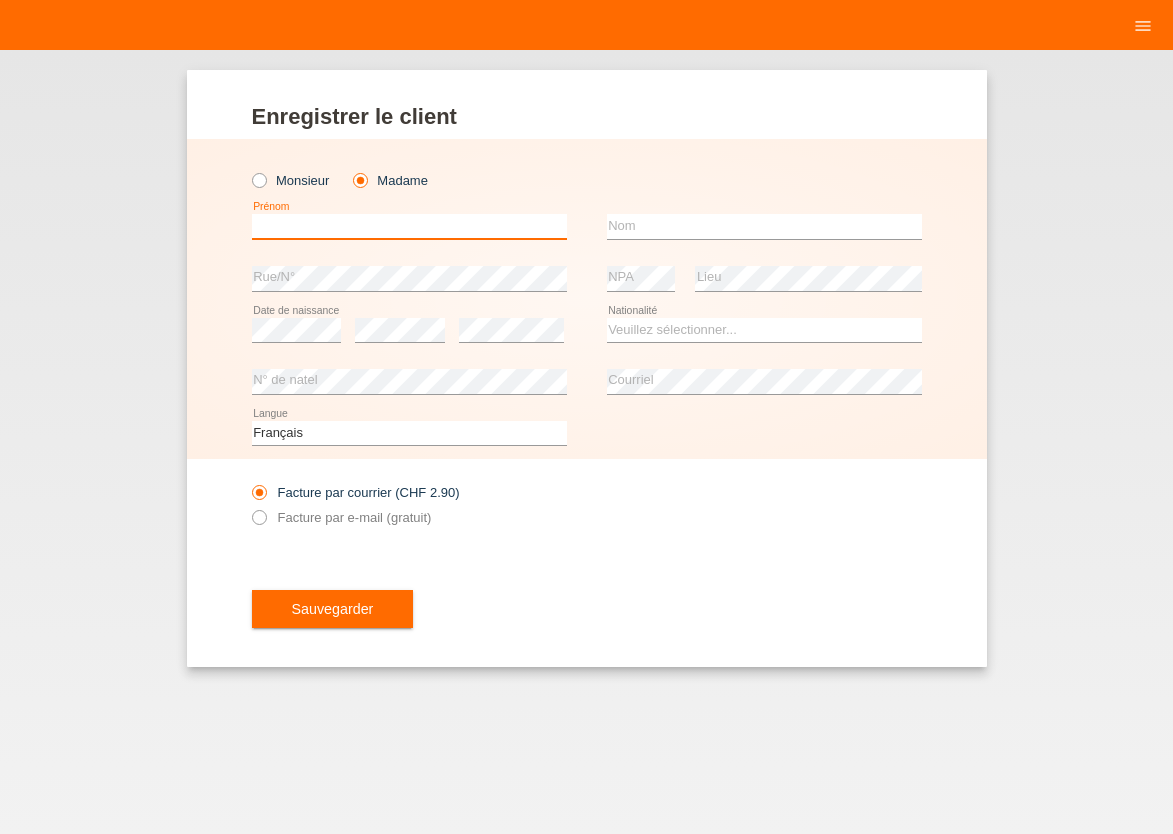 click at bounding box center [409, 226] 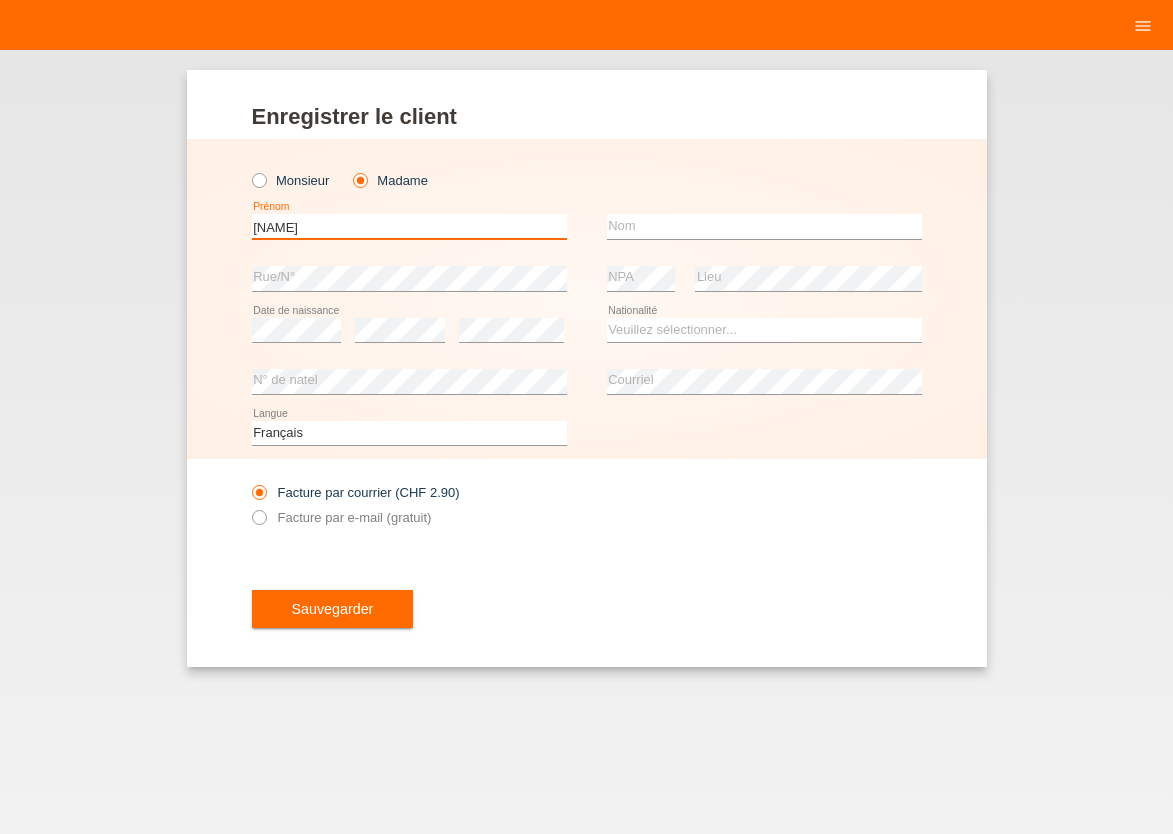 type on "[FIRST]" 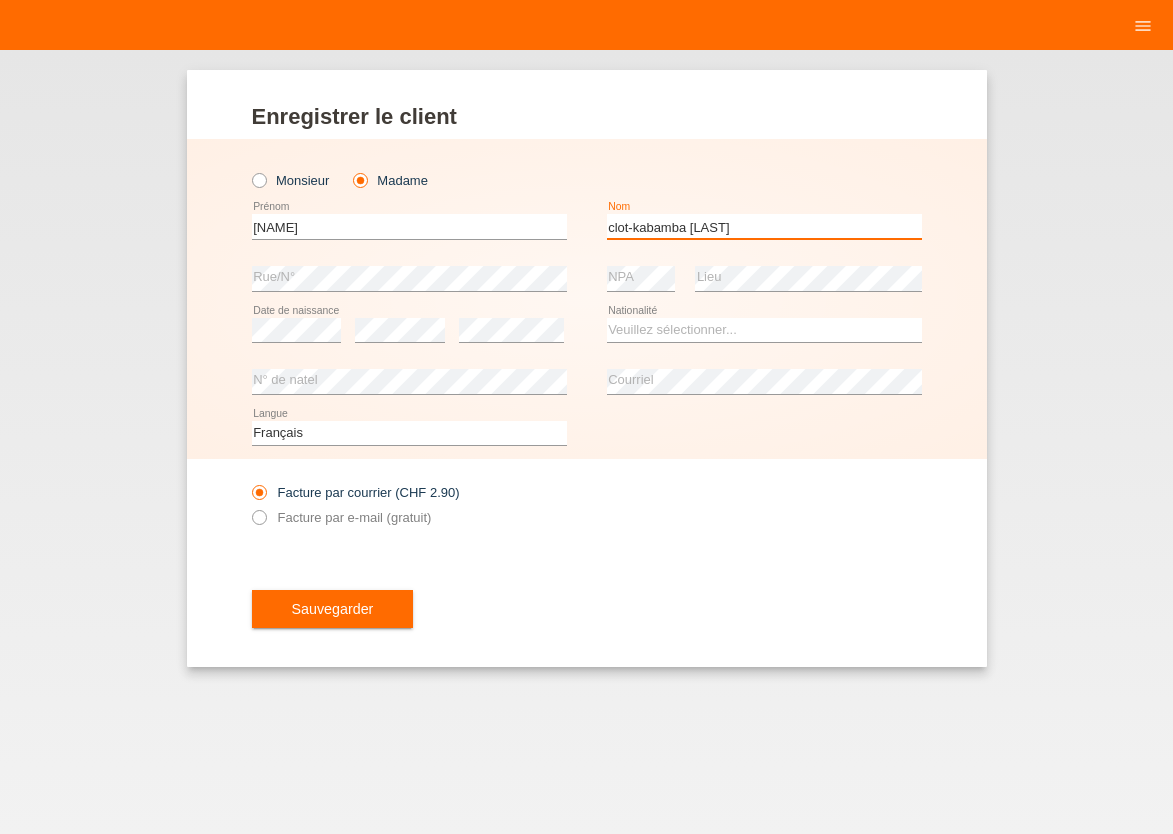 type on "[FIRST] [LAST]" 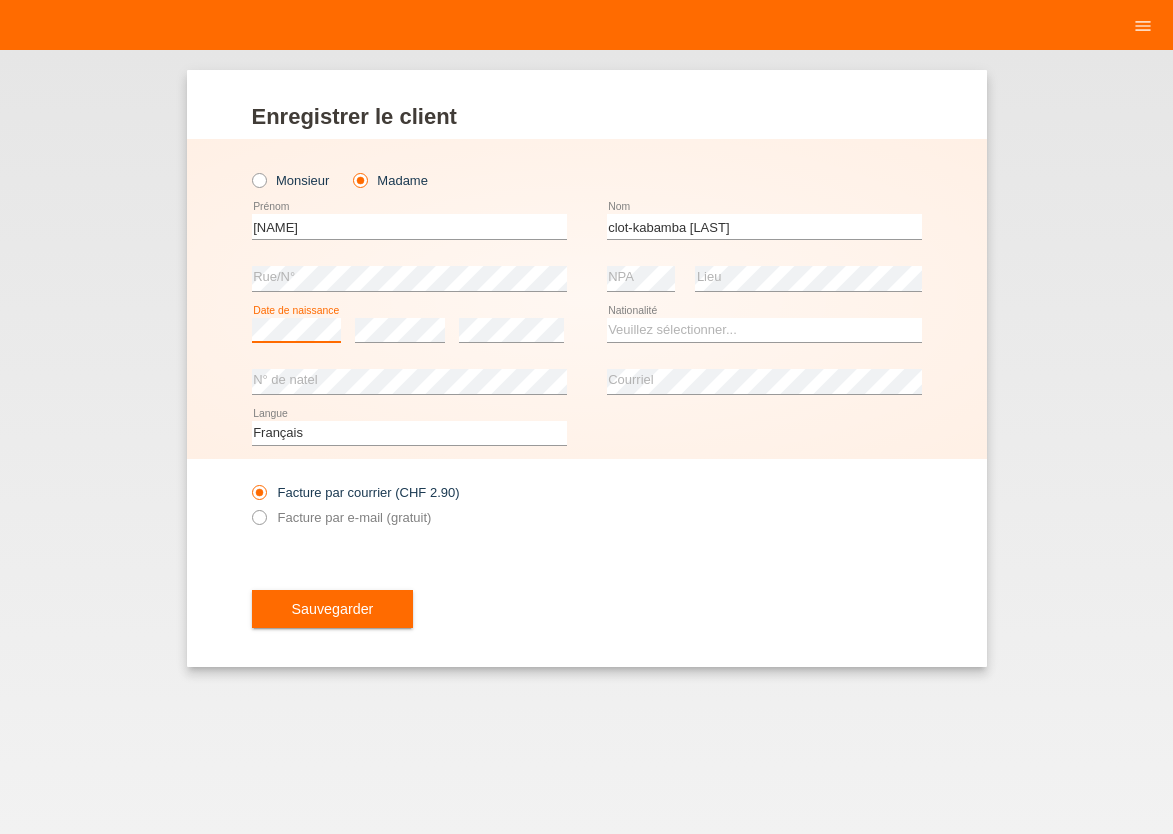 scroll, scrollTop: 0, scrollLeft: 0, axis: both 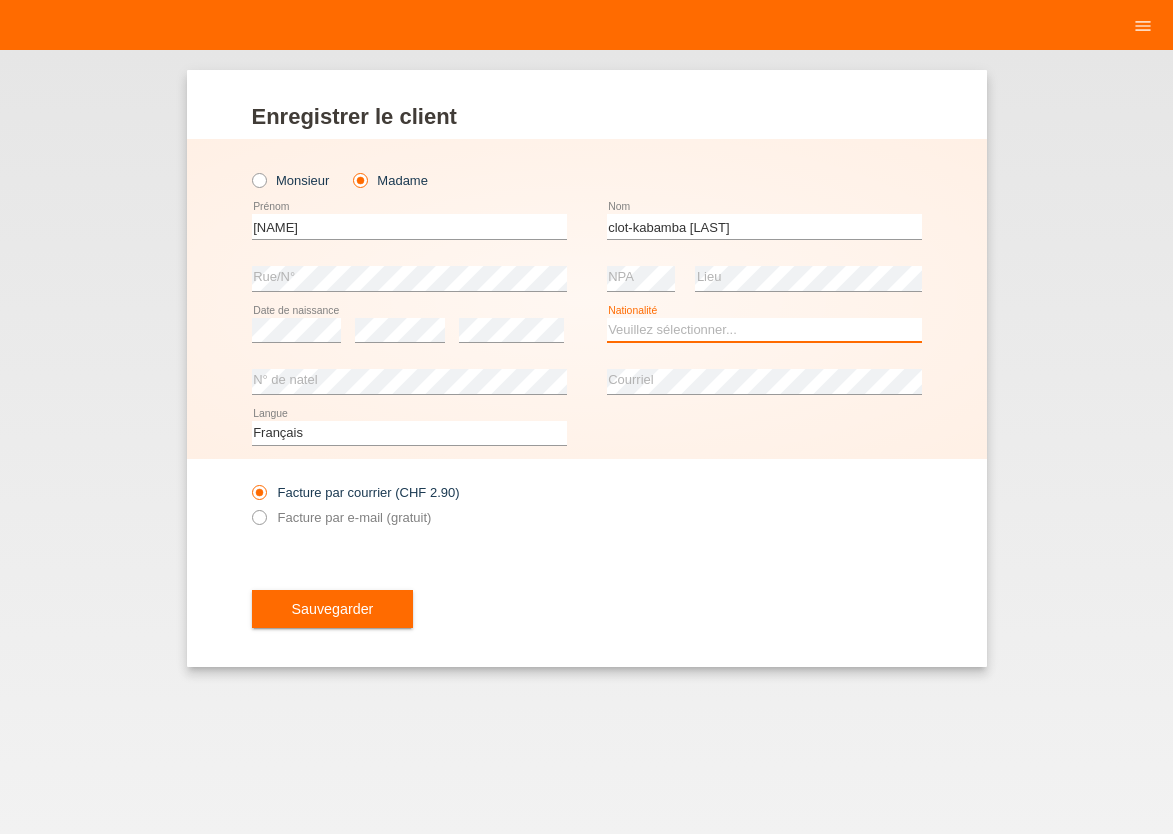 click on "Veuillez sélectionner...
Suisse
Allemagne
Autriche
Liechtenstein
------------
Afghanistan
Afrique du Sud
Åland
Albanie
Algérie Allemagne Andorre Angola Anguilla Antarctique Antigua-et-Barbuda Argentine" at bounding box center [764, 330] 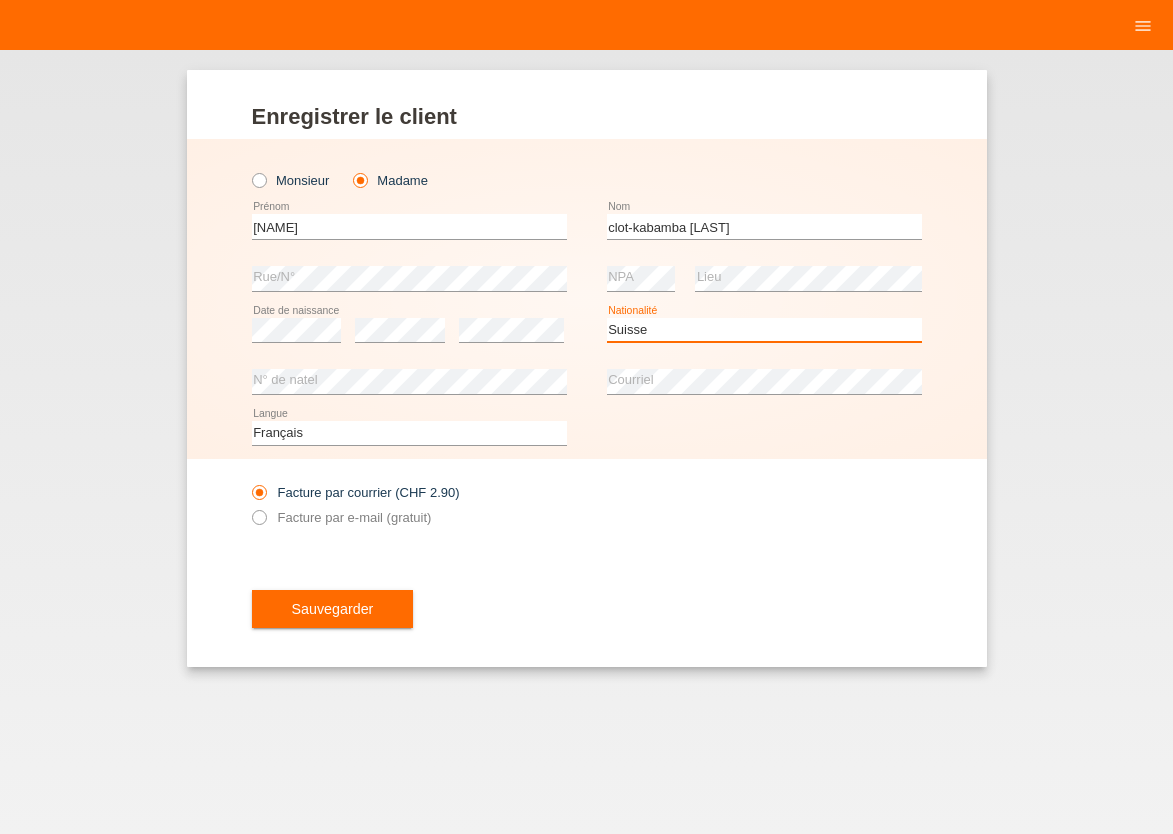 click on "Suisse" at bounding box center [0, 0] 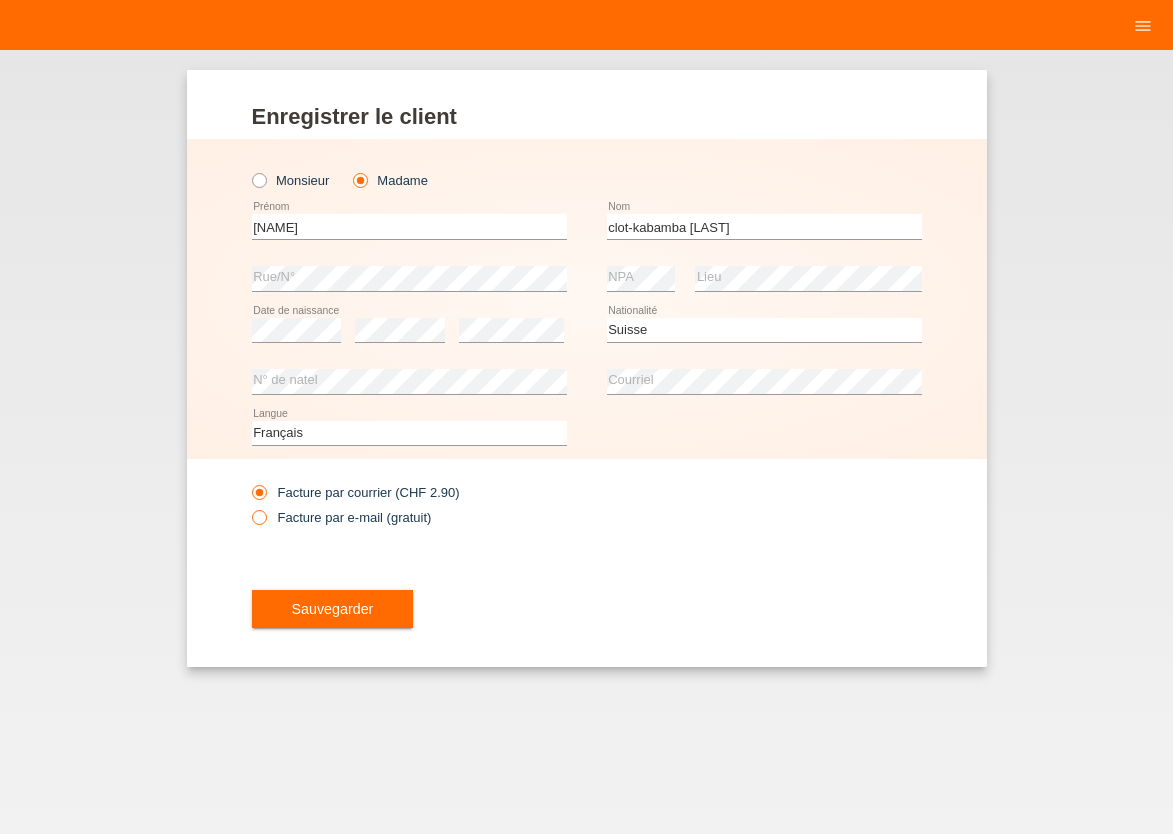 click at bounding box center [248, 507] 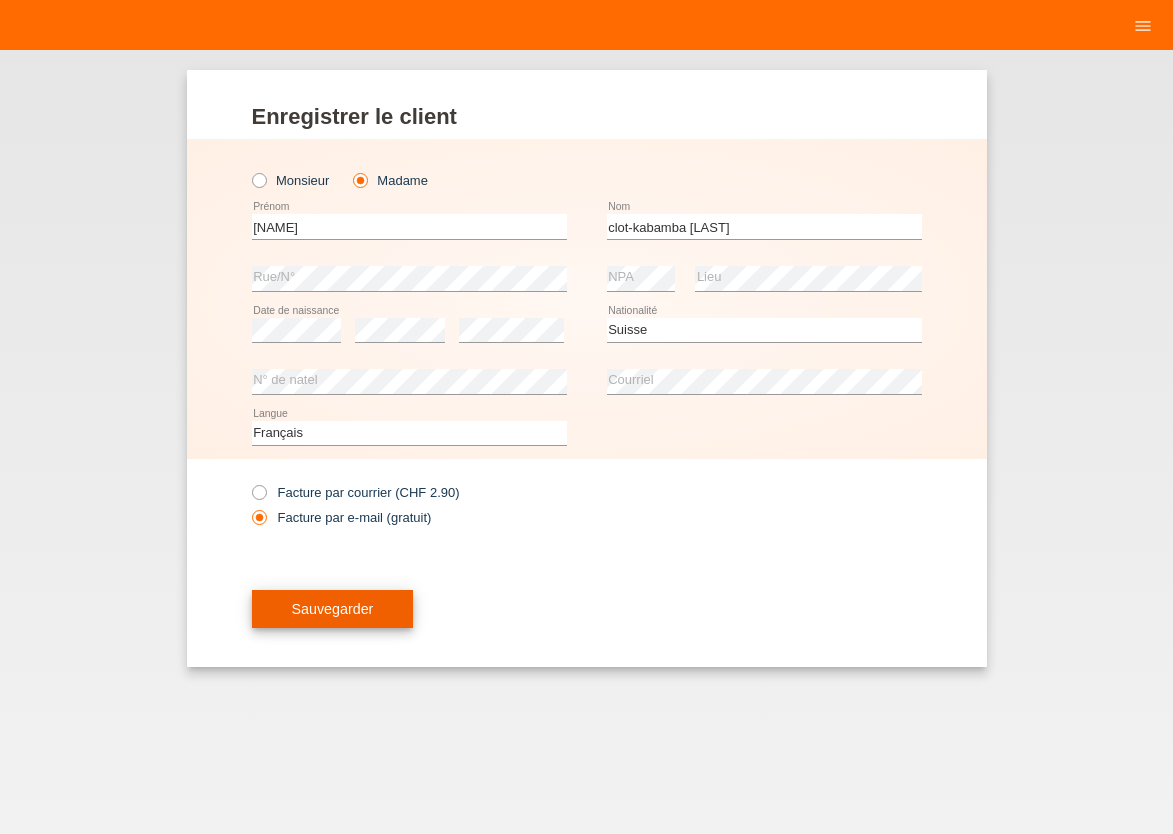 click on "Sauvegarder" at bounding box center (333, 609) 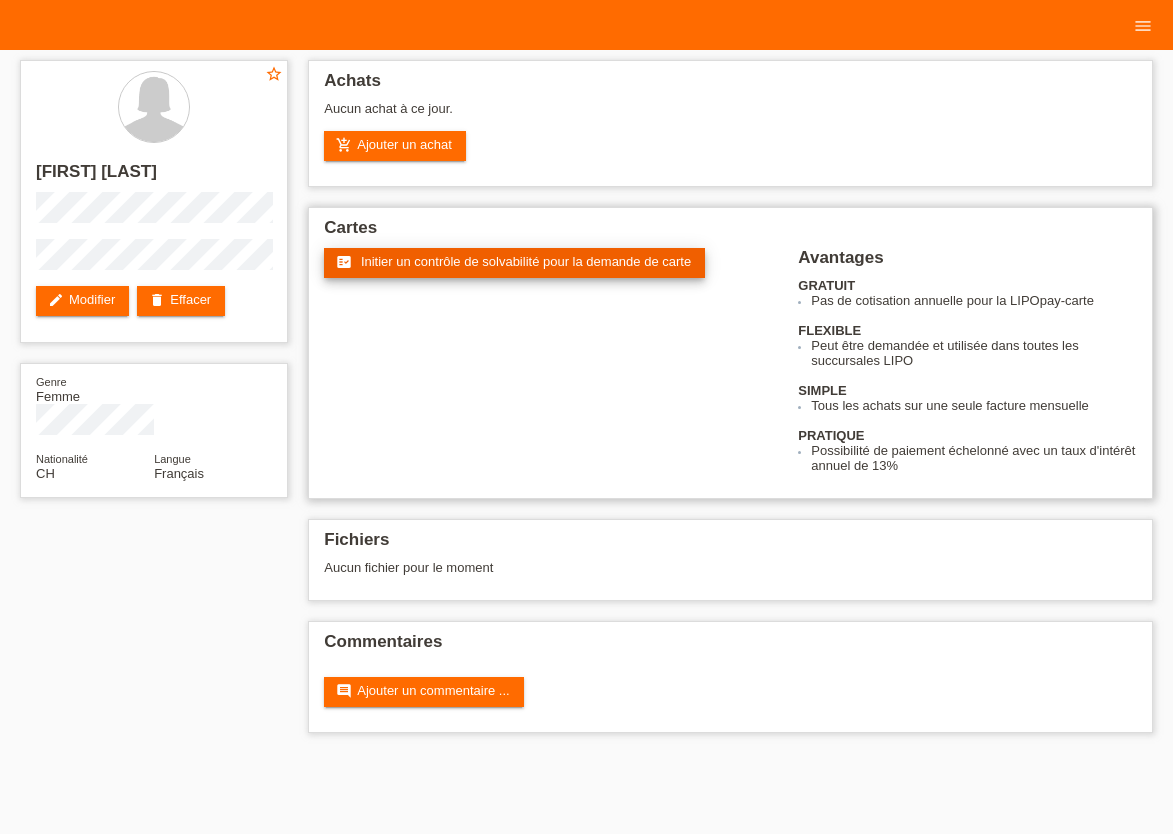 scroll, scrollTop: 0, scrollLeft: 0, axis: both 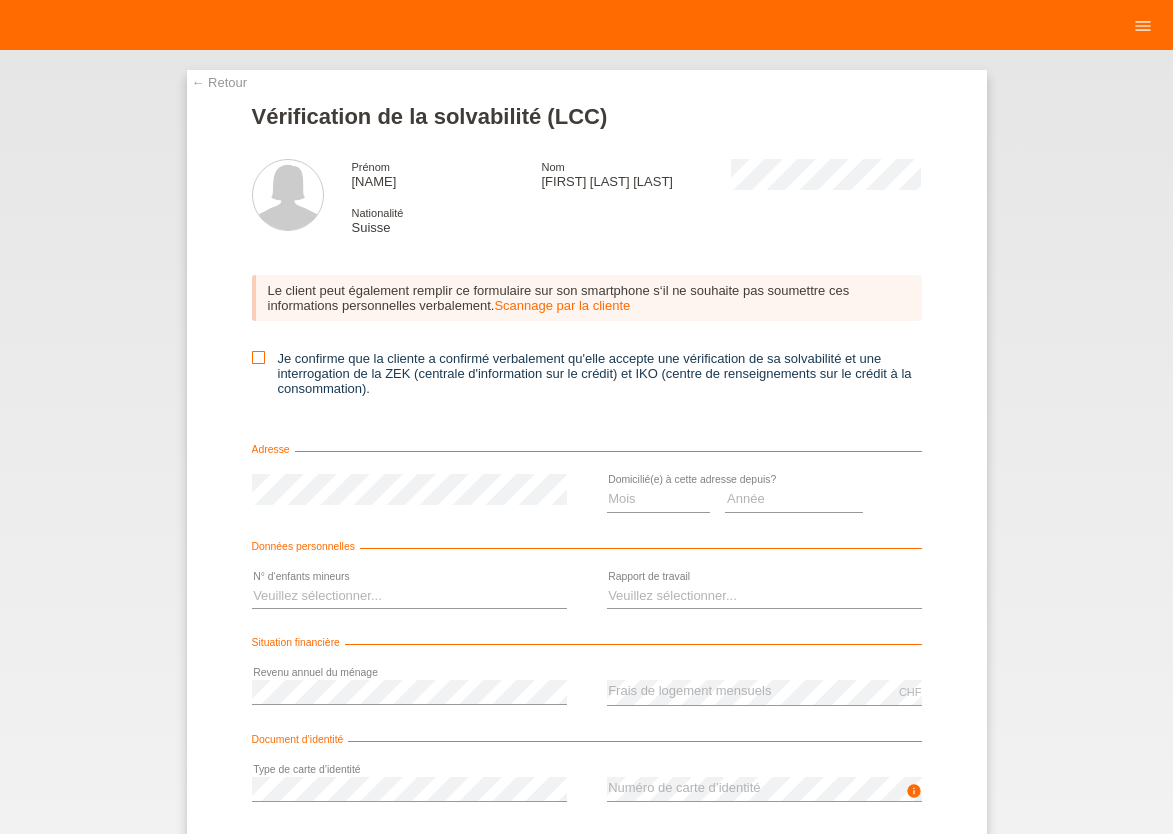 click at bounding box center [258, 357] 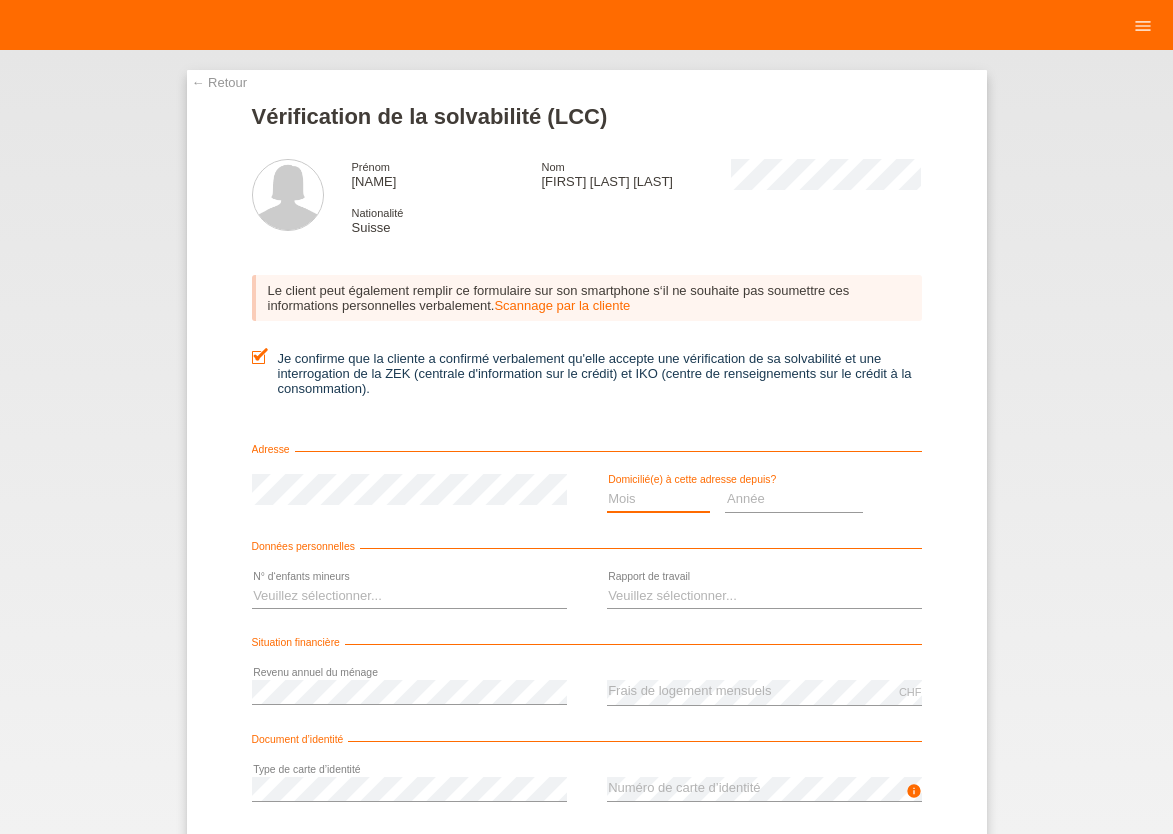 click on "Mois
01
02
03
04
05
06
07
08
09
10" at bounding box center (659, 499) 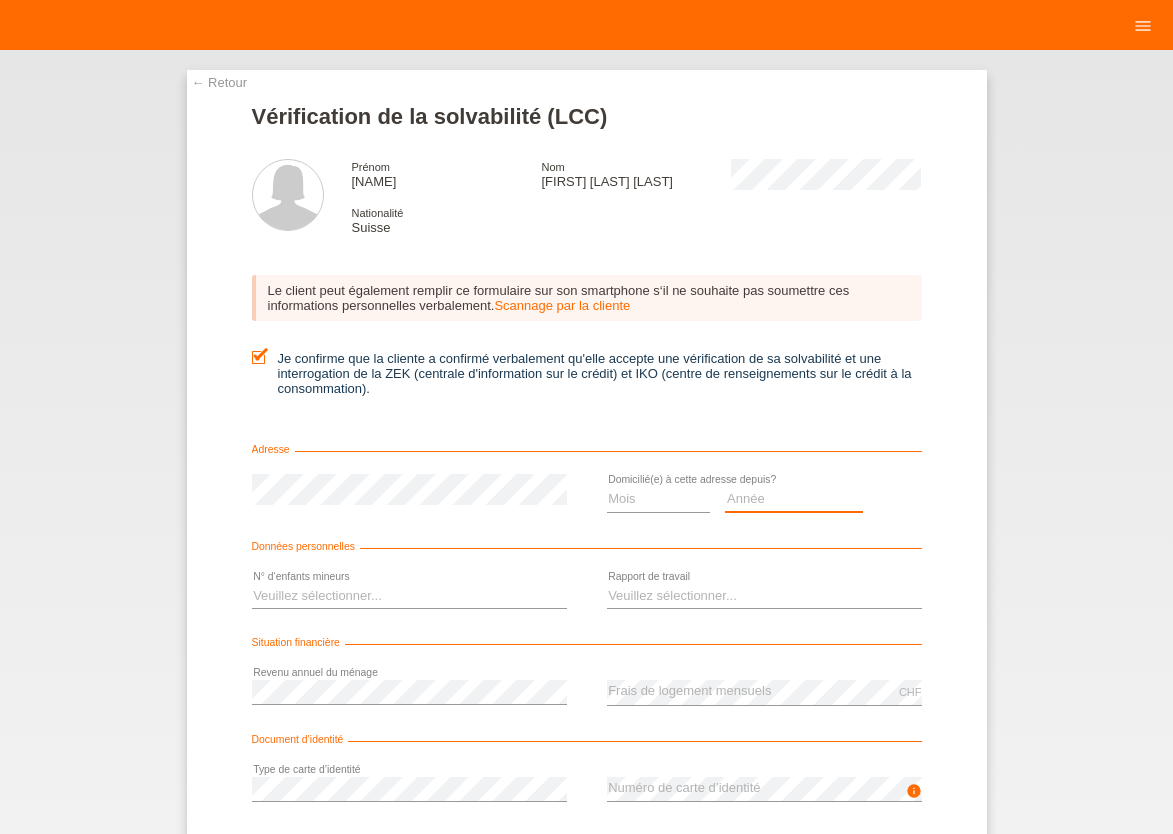 click on "Année
2025
2024
2023
2022
2021
2020
2019
2018
2017
2016 2015 2014 2013 2012 2011 2010 2009 2008 2007 2006 2005 2004 2003" at bounding box center (794, 499) 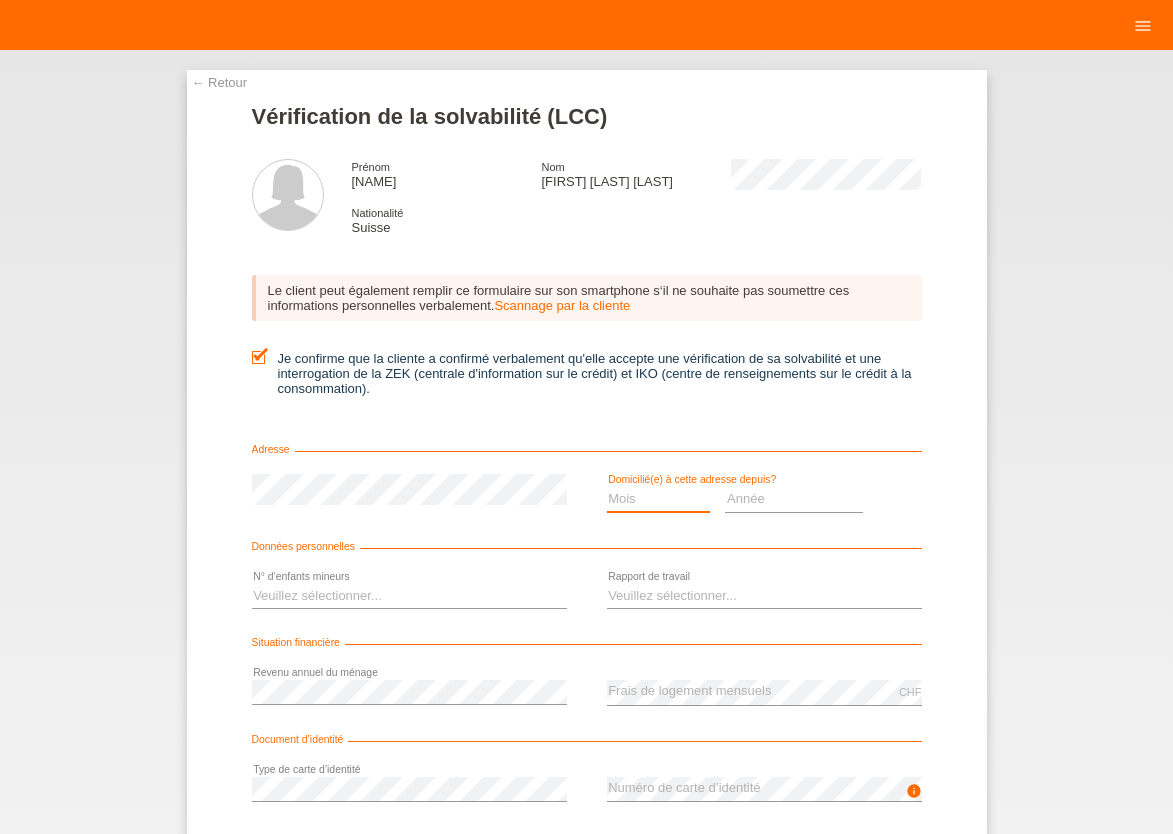 click on "Mois
01
02
03
04
05
06
07
08
09
10" at bounding box center (659, 499) 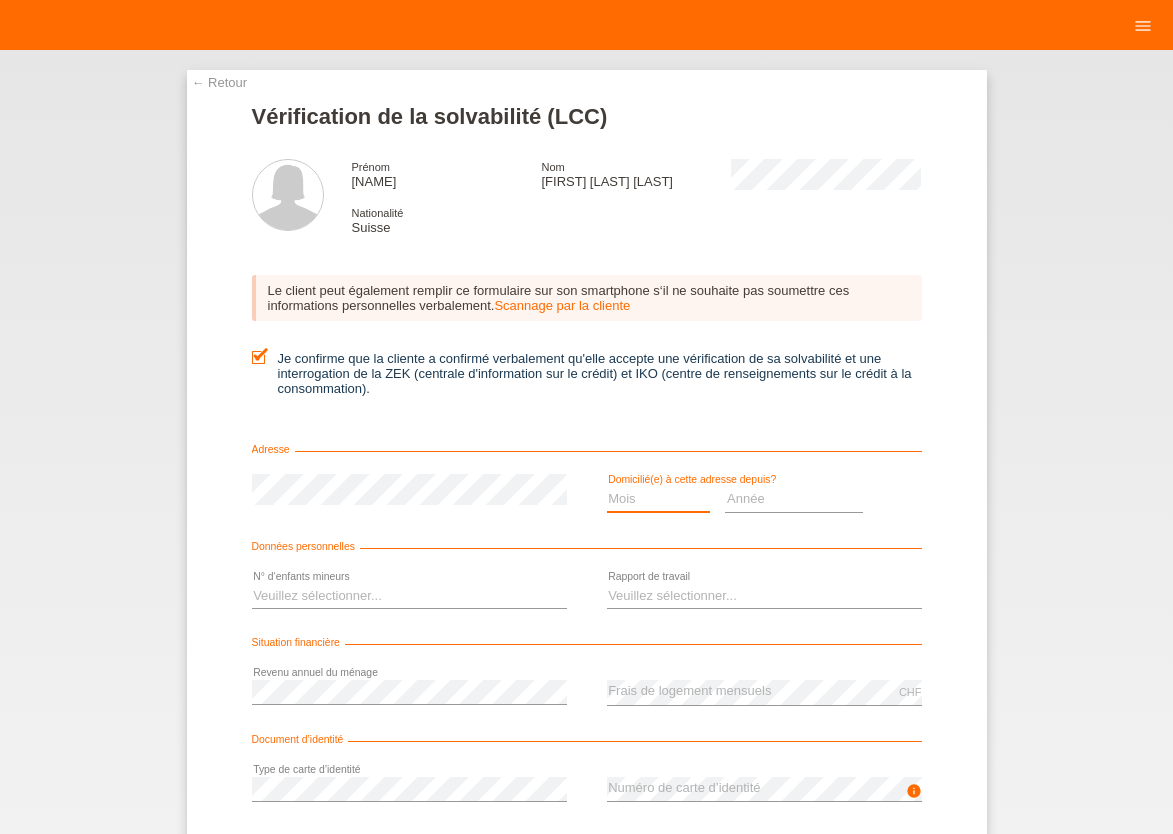 select on "04" 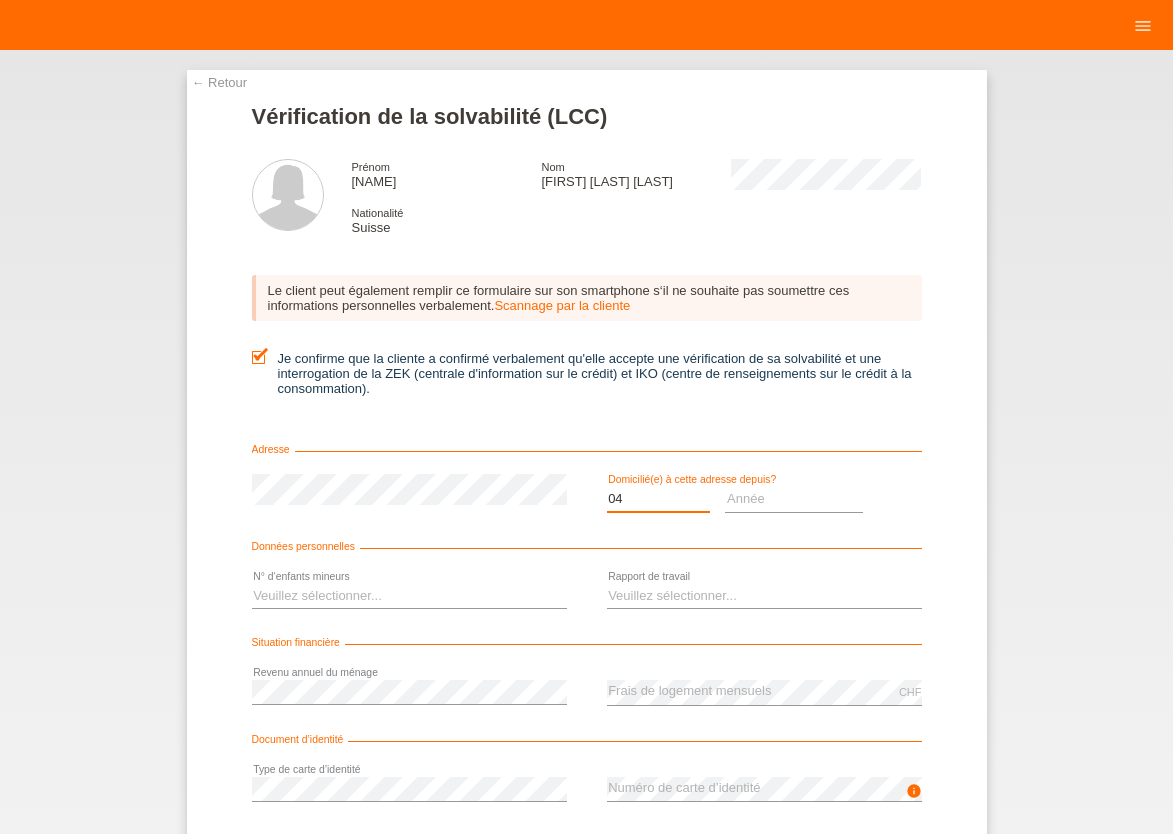 click on "04" at bounding box center (0, 0) 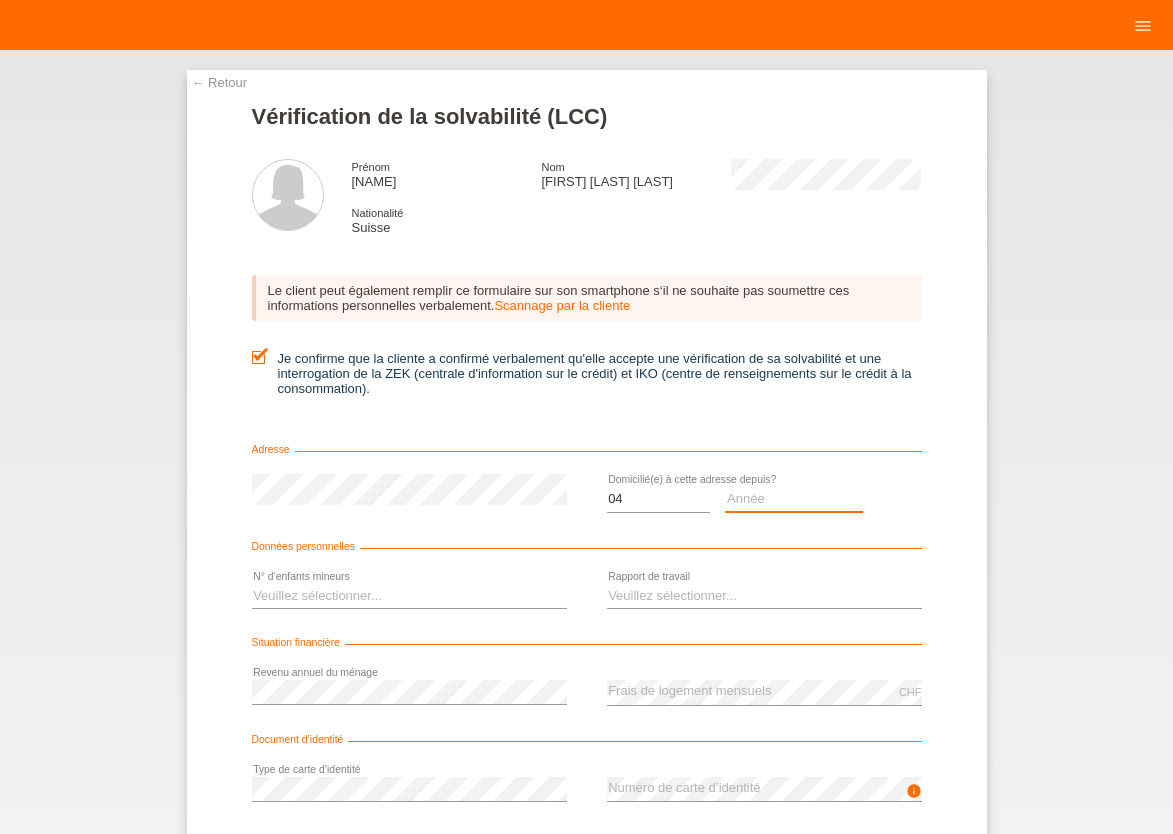 click on "Année
2025
2024
2023
2022
2021
2020
2019
2018
2017
2016 2015 2014 2013 2012 2011 2010 2009 2008 2007 2006 2005 2004 2003" at bounding box center [794, 499] 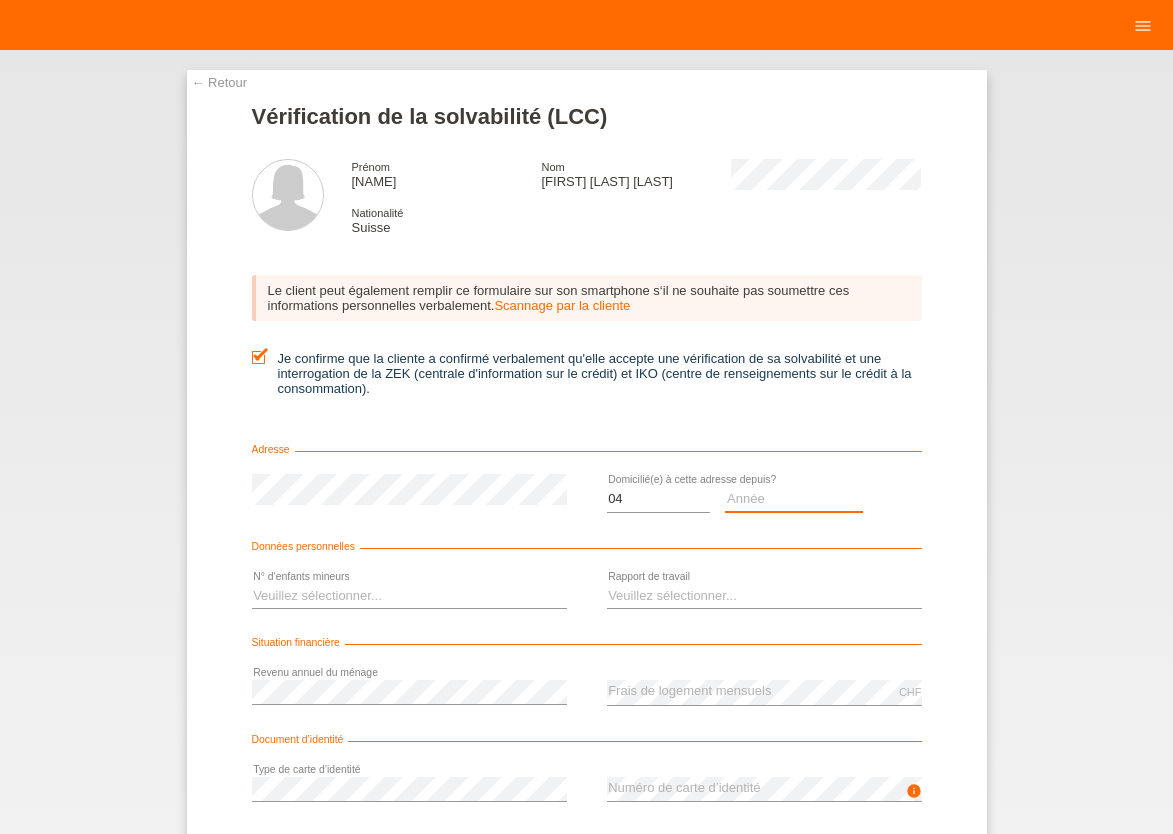 select on "2022" 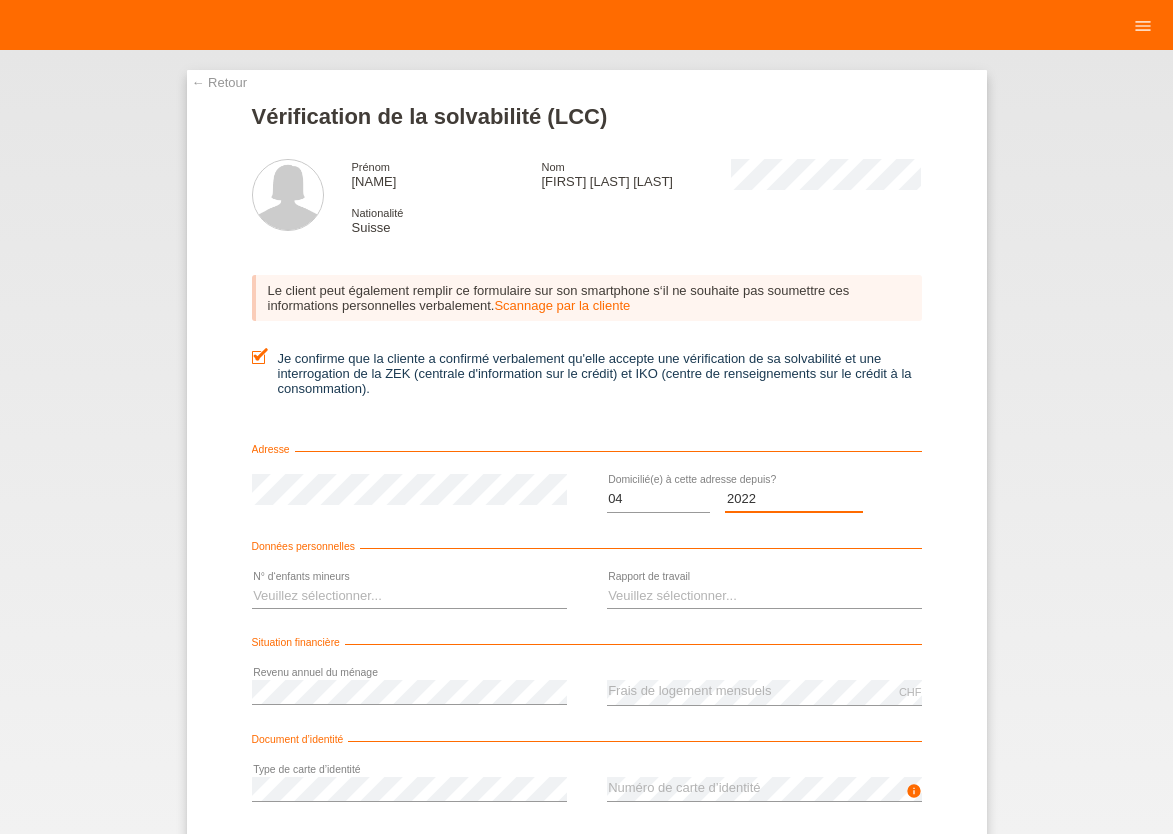 click on "2022" at bounding box center [0, 0] 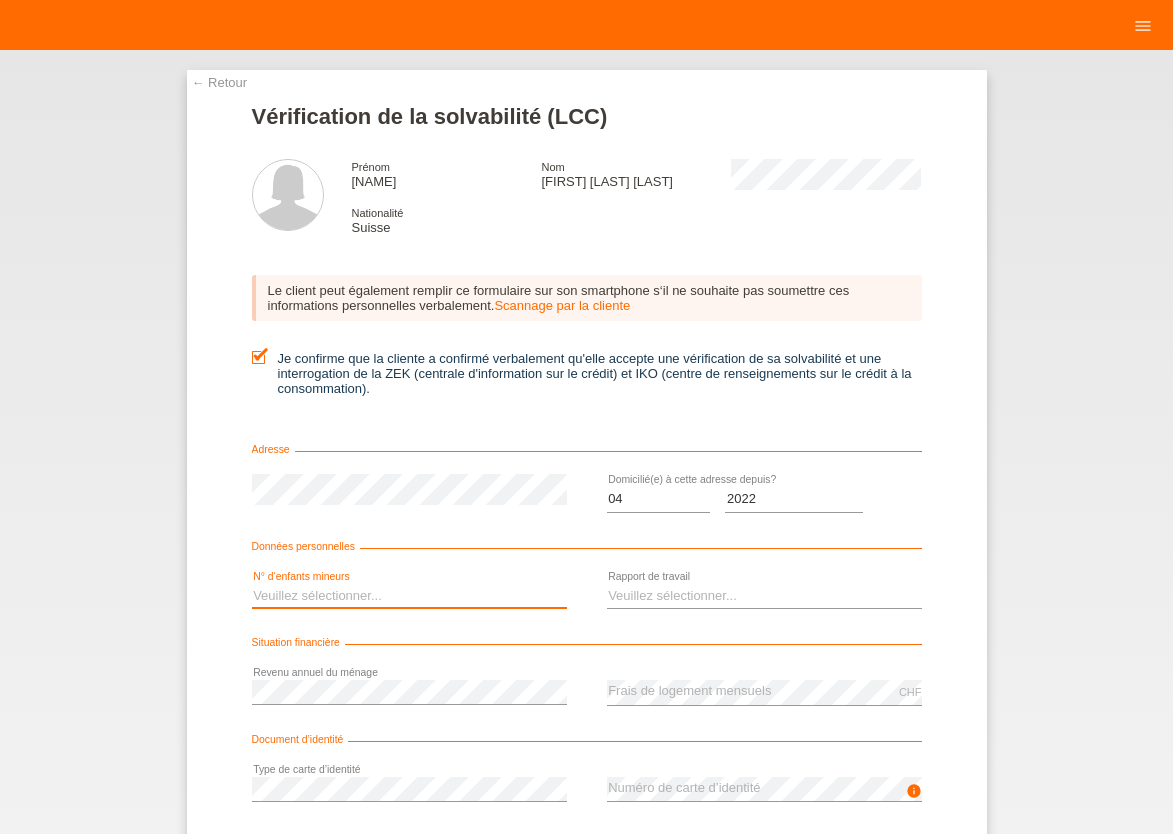 click on "Veuillez sélectionner...
0
1
2
3
4
5
6
7
8
9" at bounding box center [409, 596] 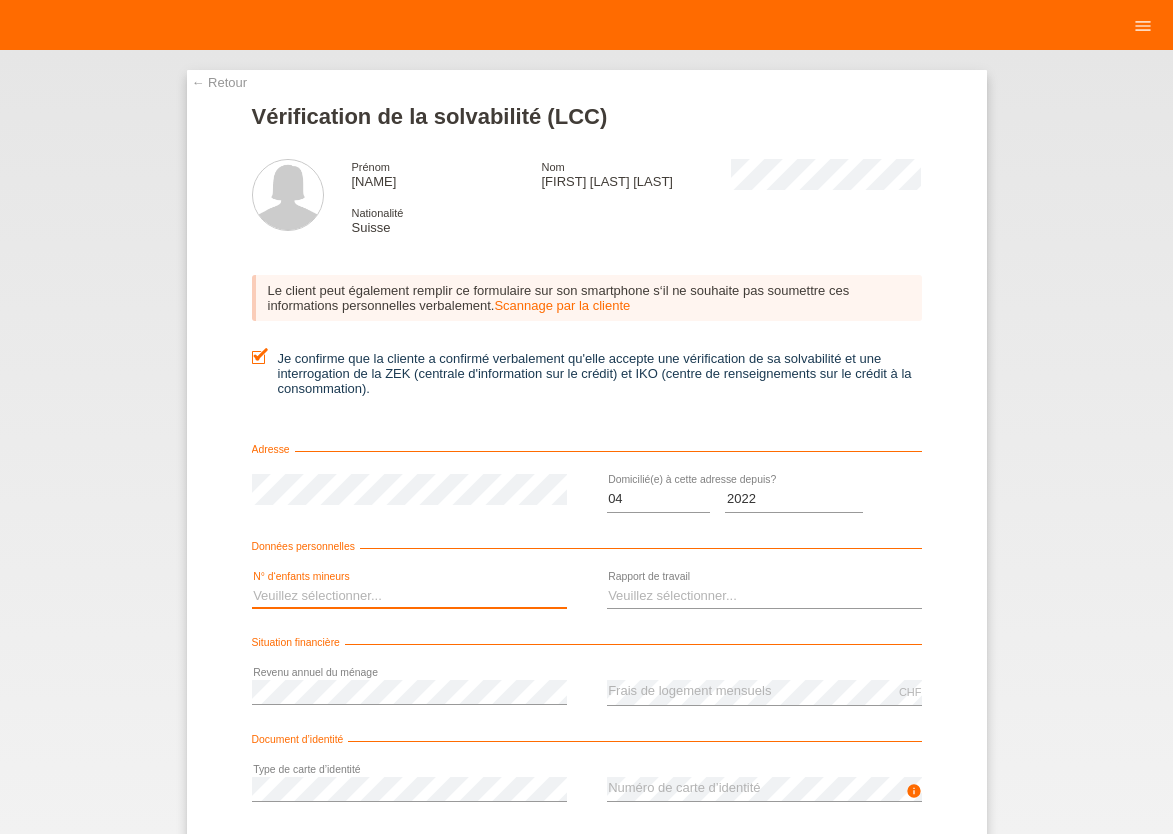 select on "1" 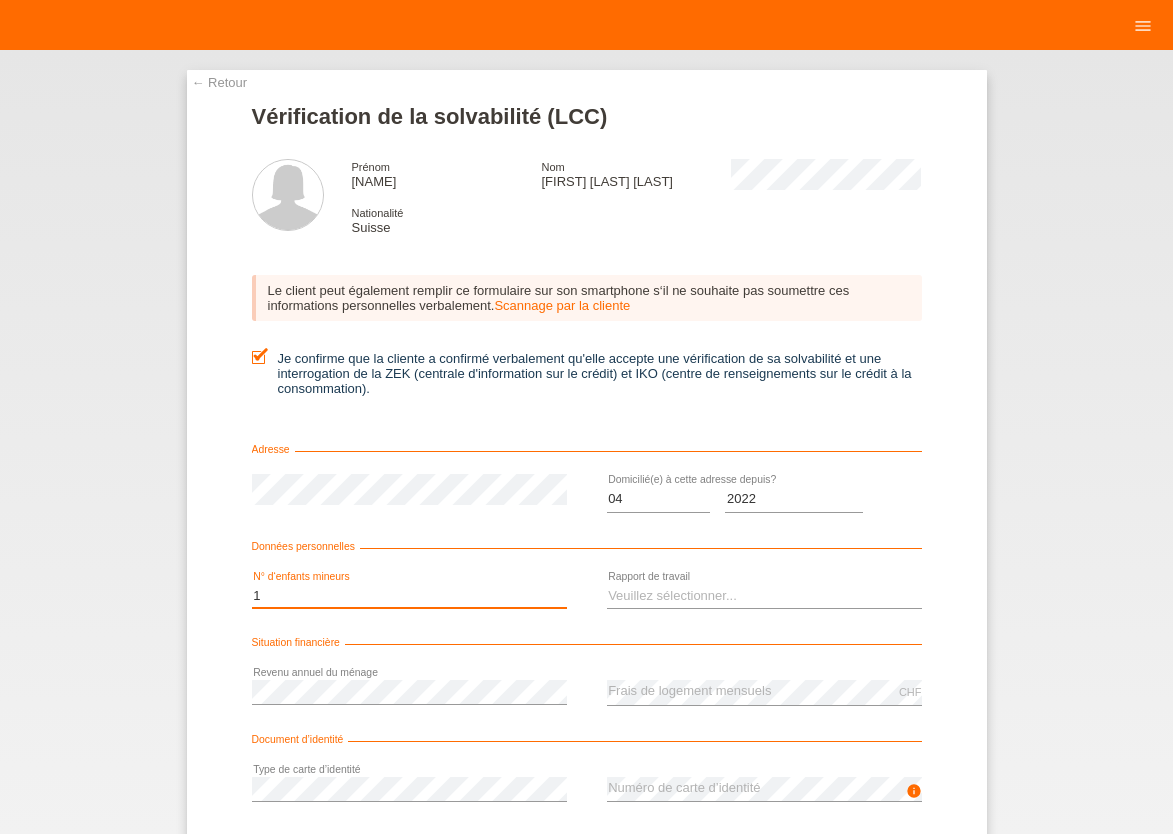 click on "1" at bounding box center (0, 0) 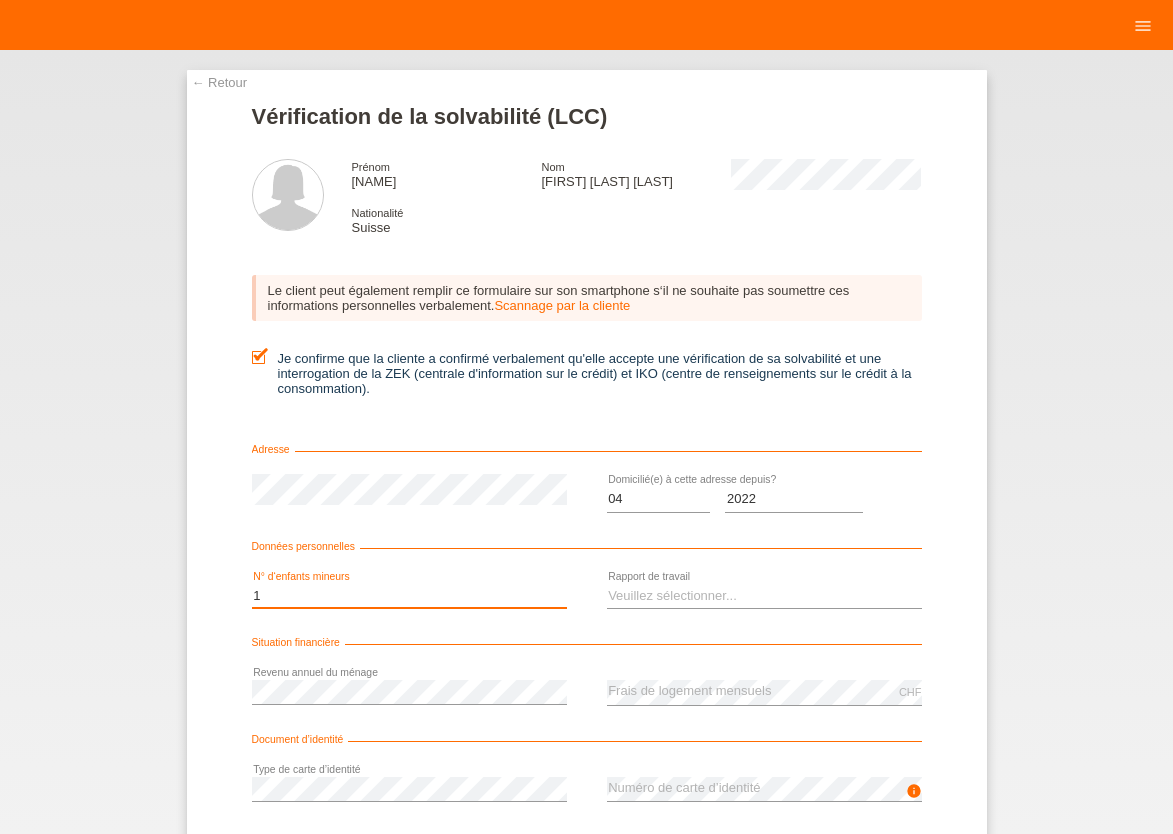 scroll, scrollTop: 0, scrollLeft: 0, axis: both 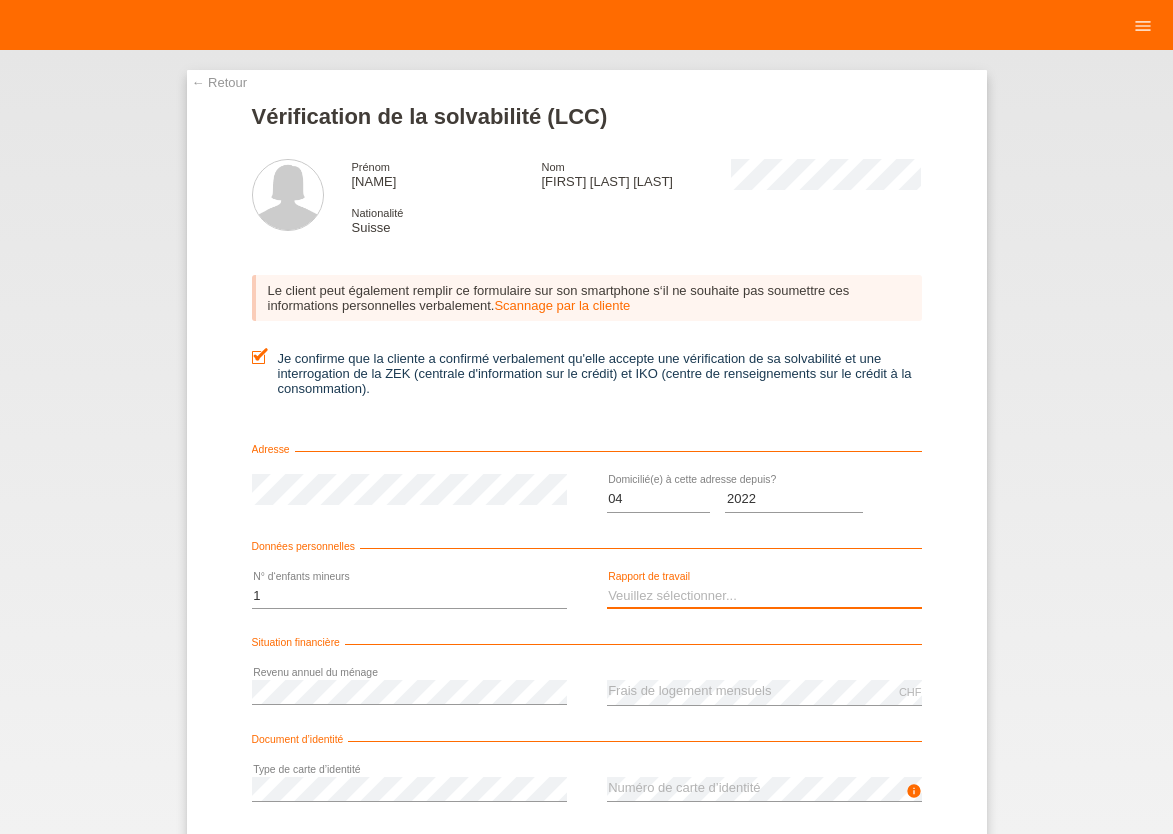 click on "Veuillez sélectionner...
A durée indéterminée
A durée déterminée
Apprenti/étudiant
Retraité(e)
Sans activité lucrative
Femme/homme au foyer
Indépendant(e)" at bounding box center [764, 596] 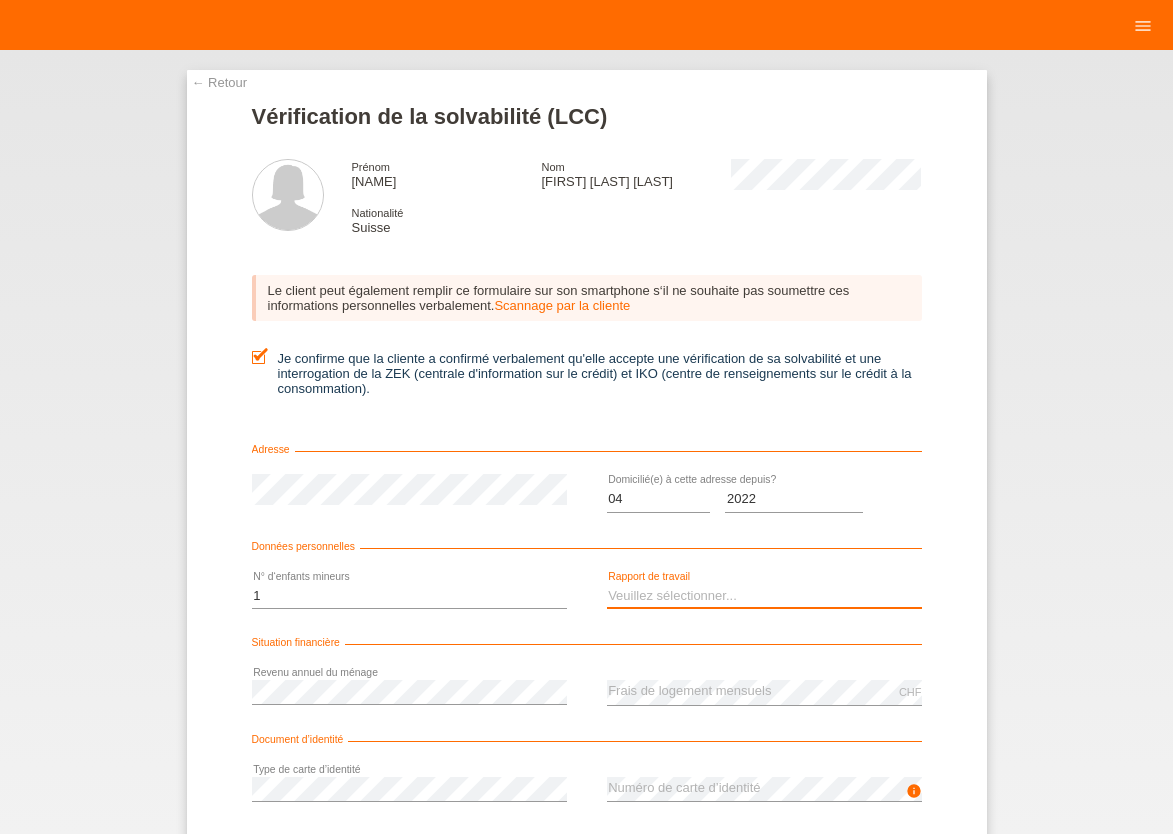 select on "UNLIMITED" 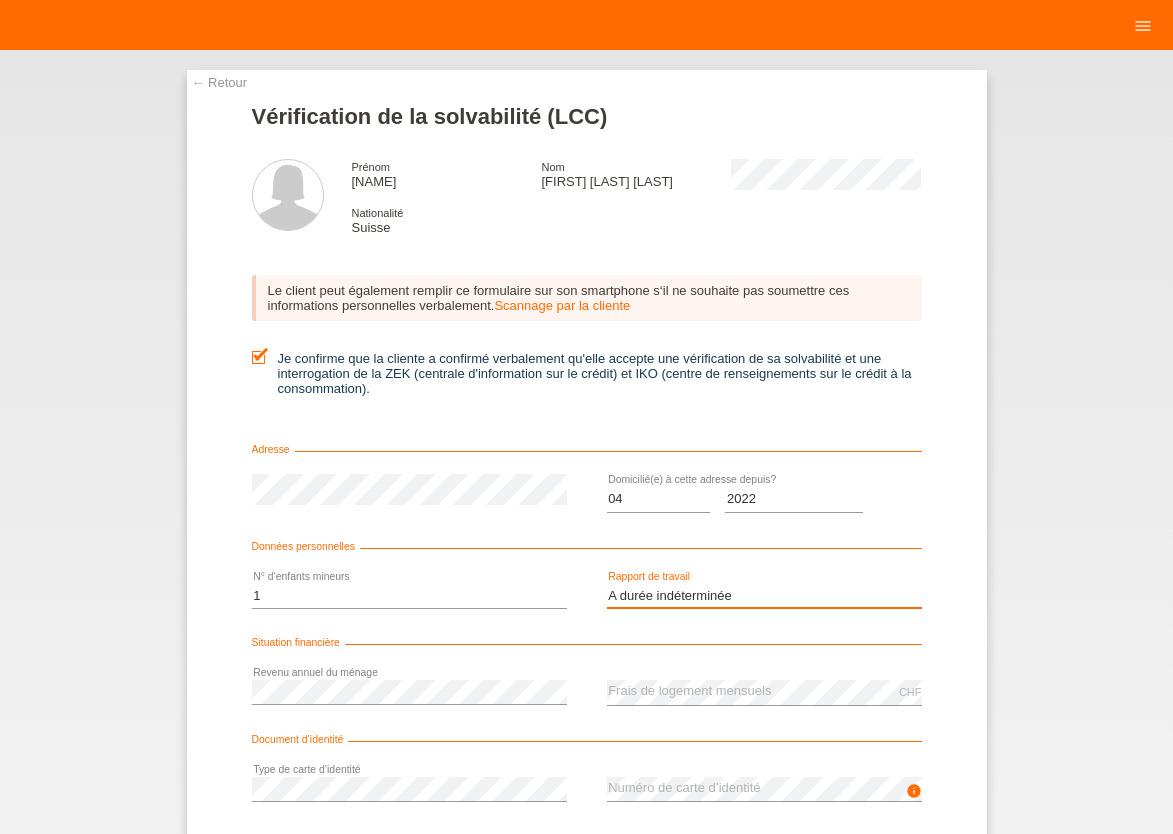 click on "A durée indéterminée" at bounding box center (0, 0) 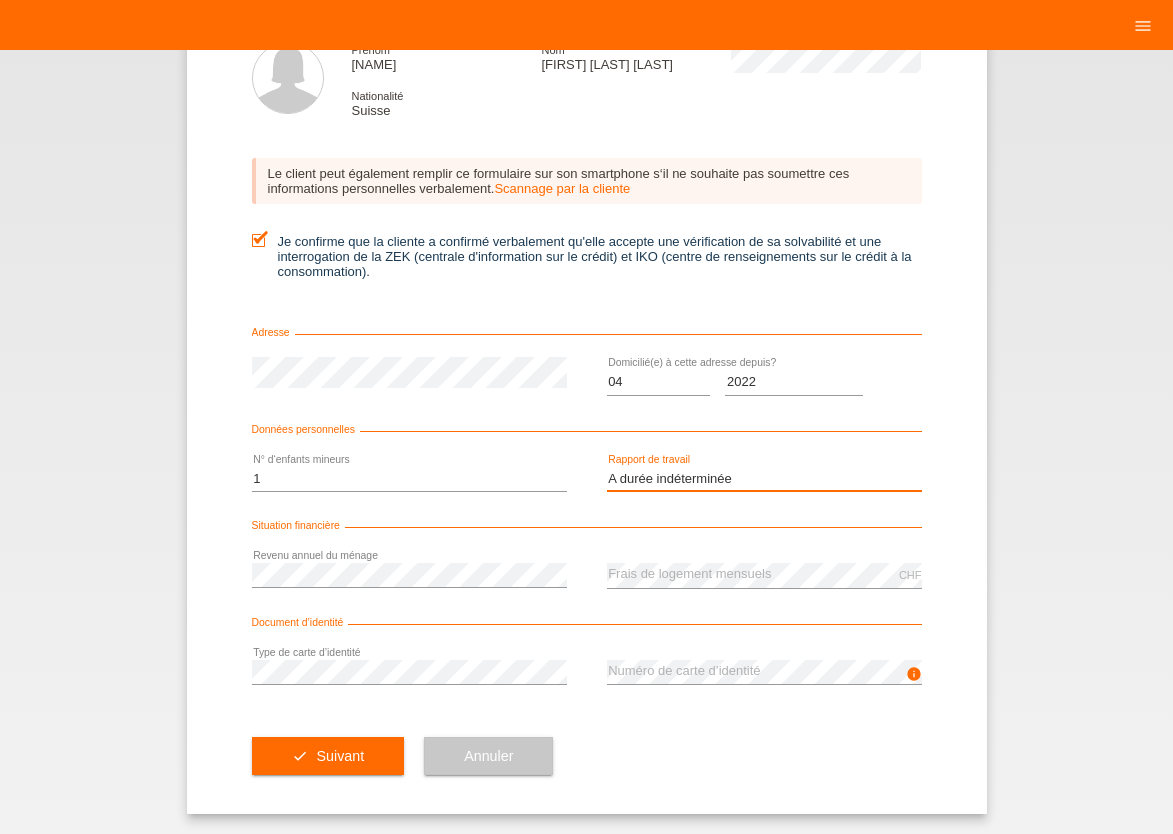 scroll, scrollTop: 123, scrollLeft: 0, axis: vertical 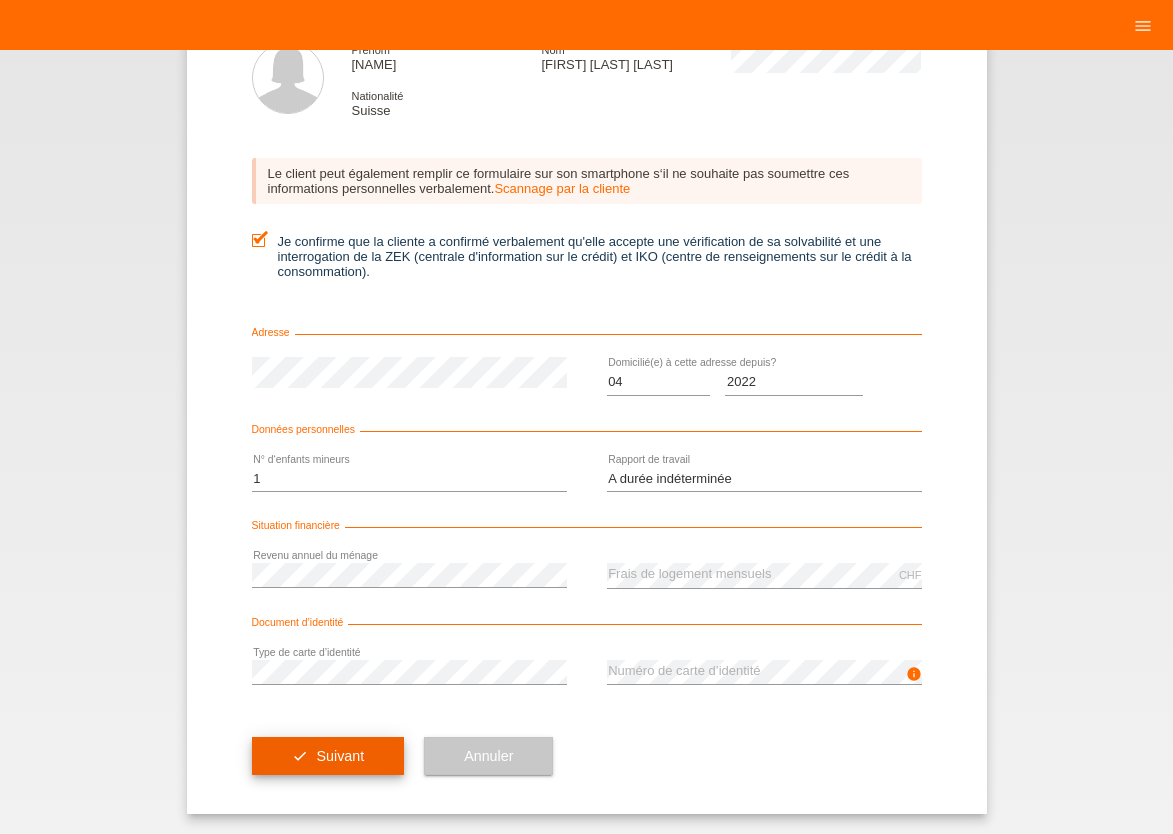click on "Suivant" at bounding box center (340, 756) 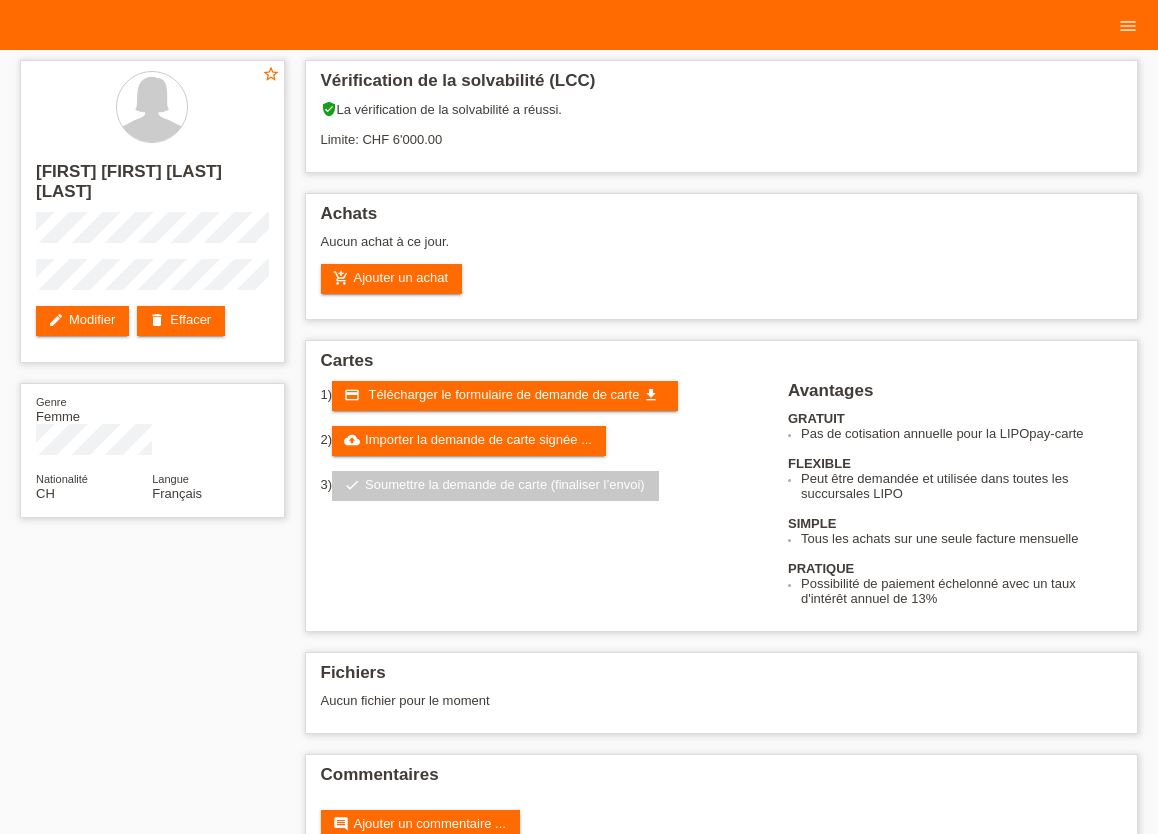 scroll, scrollTop: 0, scrollLeft: 0, axis: both 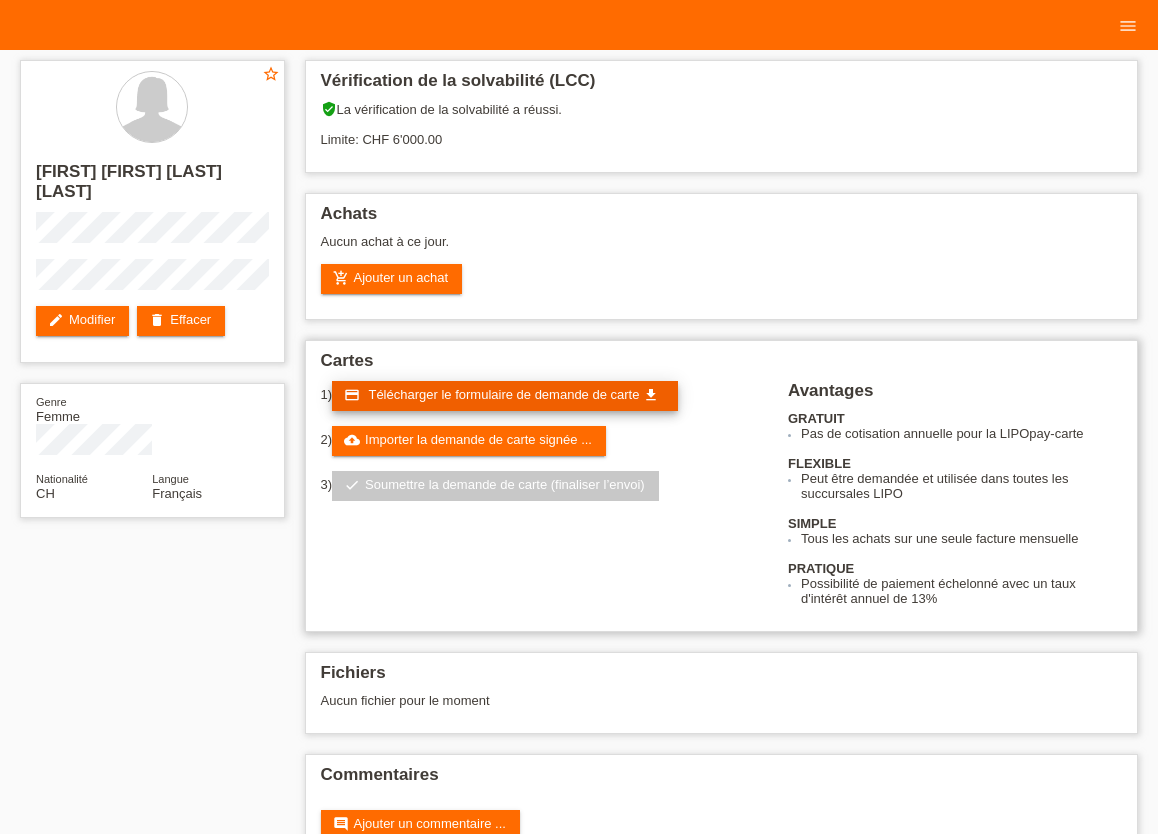 click on "Télécharger le formulaire de demande de carte" at bounding box center [503, 394] 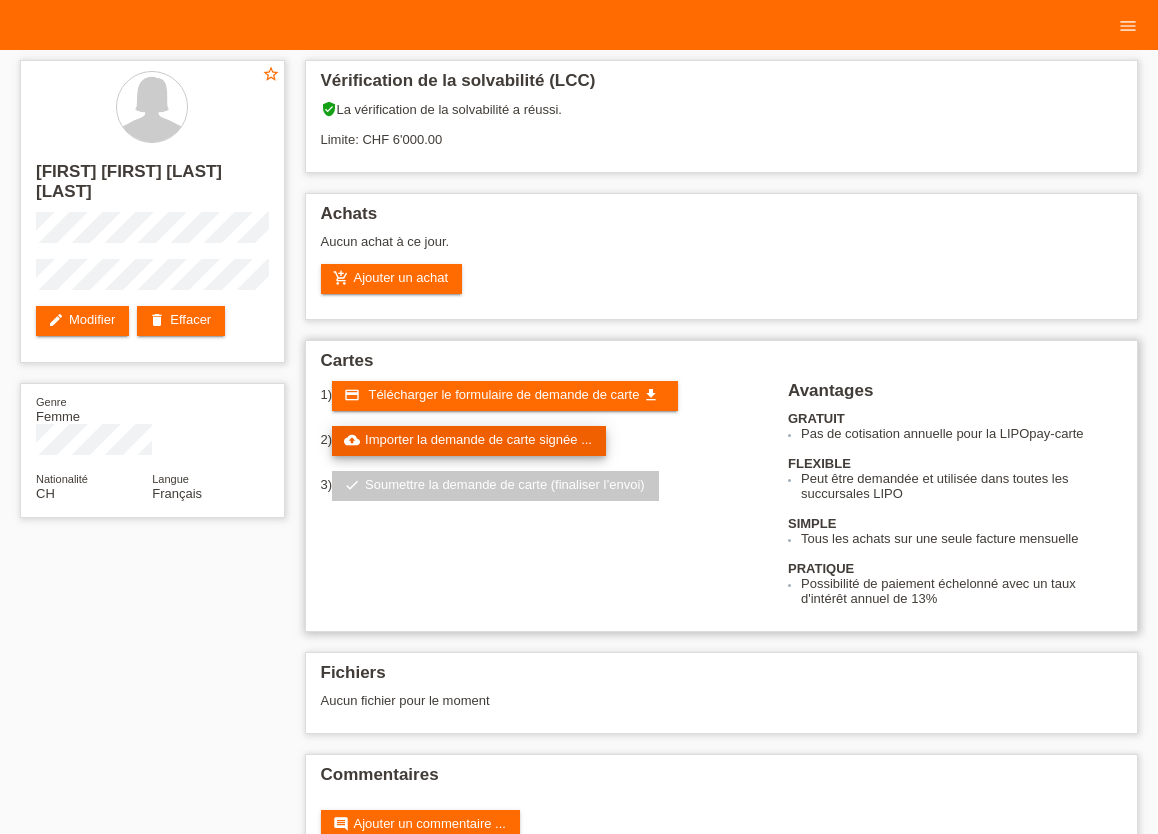 click on "cloud_upload  Importer la demande de carte signée ..." at bounding box center (469, 441) 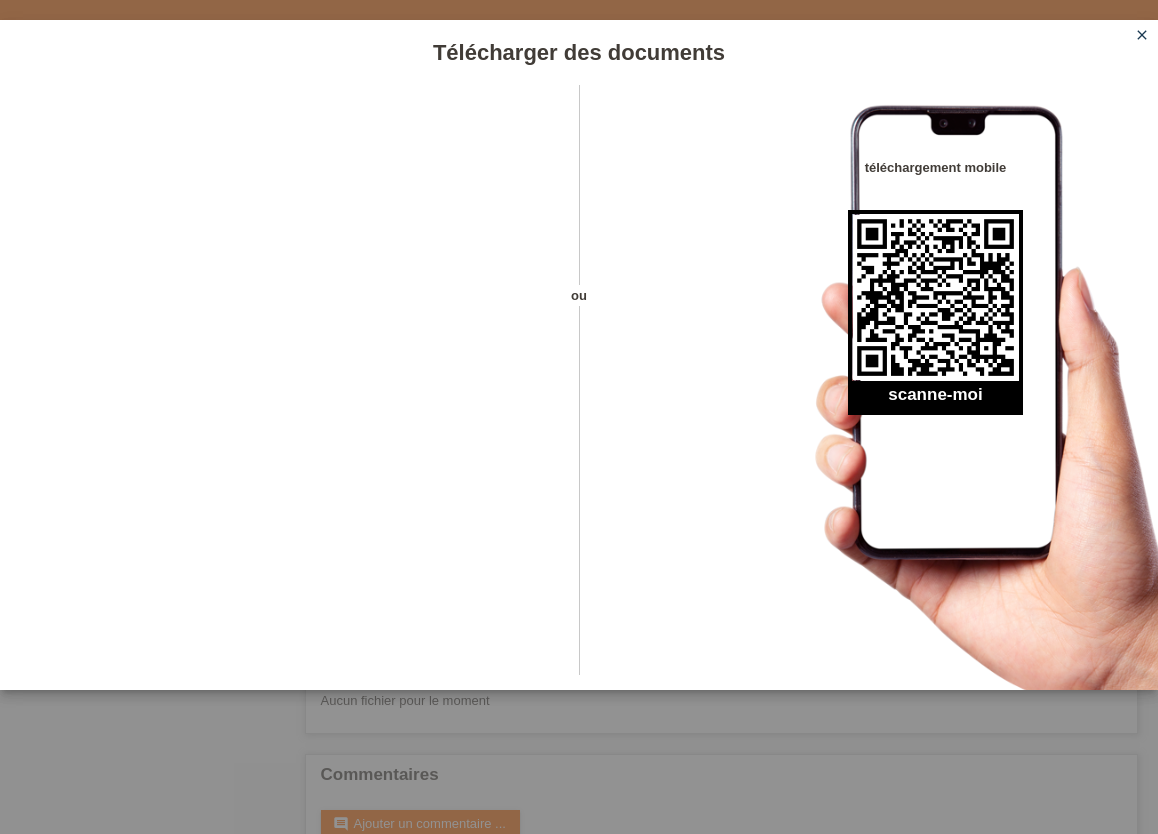 click on "close" at bounding box center (1142, 35) 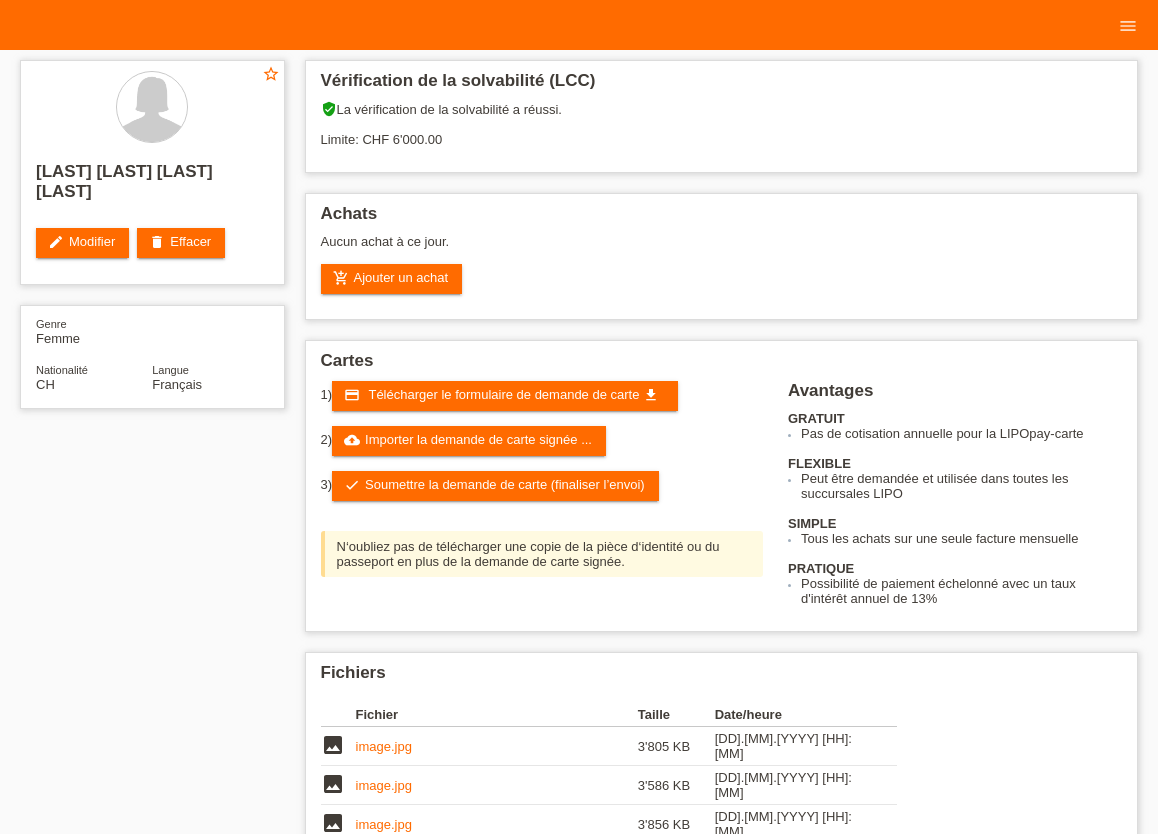 scroll, scrollTop: 0, scrollLeft: 0, axis: both 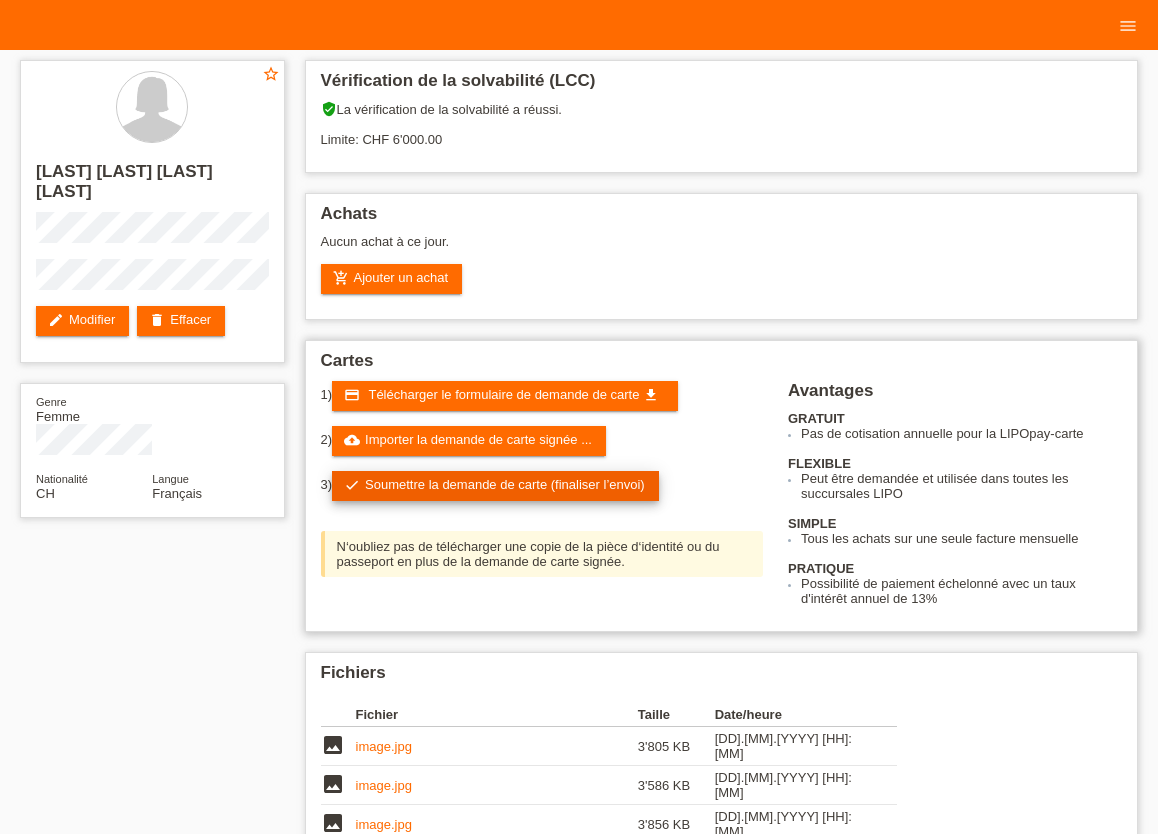 click on "check  Soumettre la demande de carte (finaliser l’envoi)" at bounding box center [495, 486] 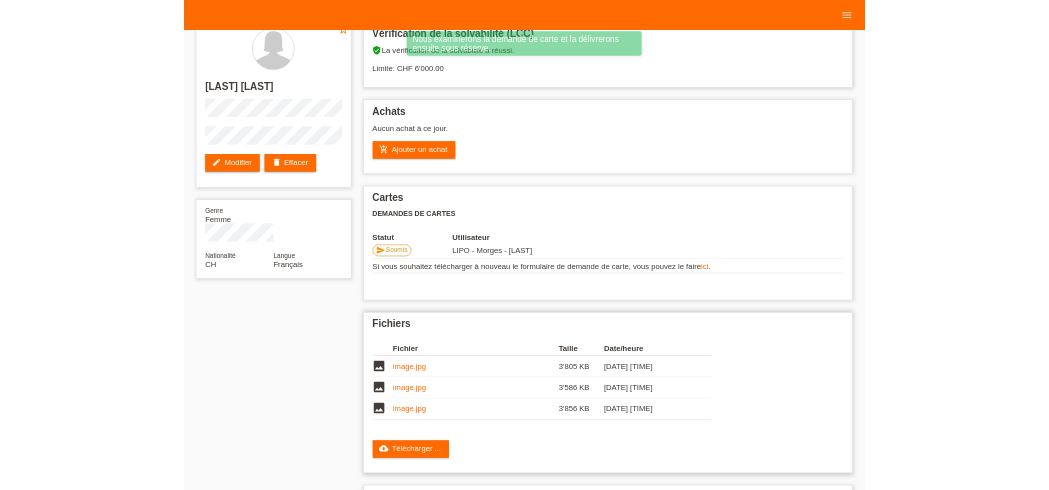 scroll, scrollTop: 155, scrollLeft: 0, axis: vertical 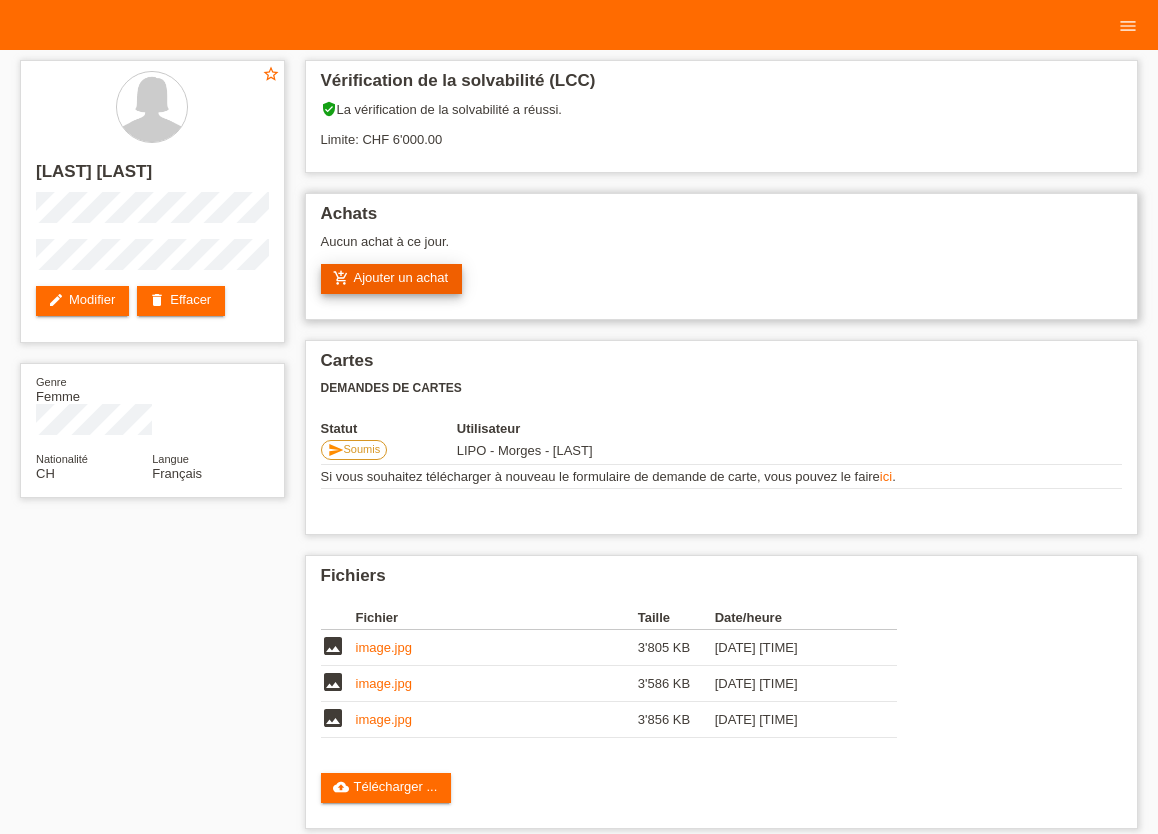 click on "add_shopping_cart  Ajouter un achat" at bounding box center [392, 279] 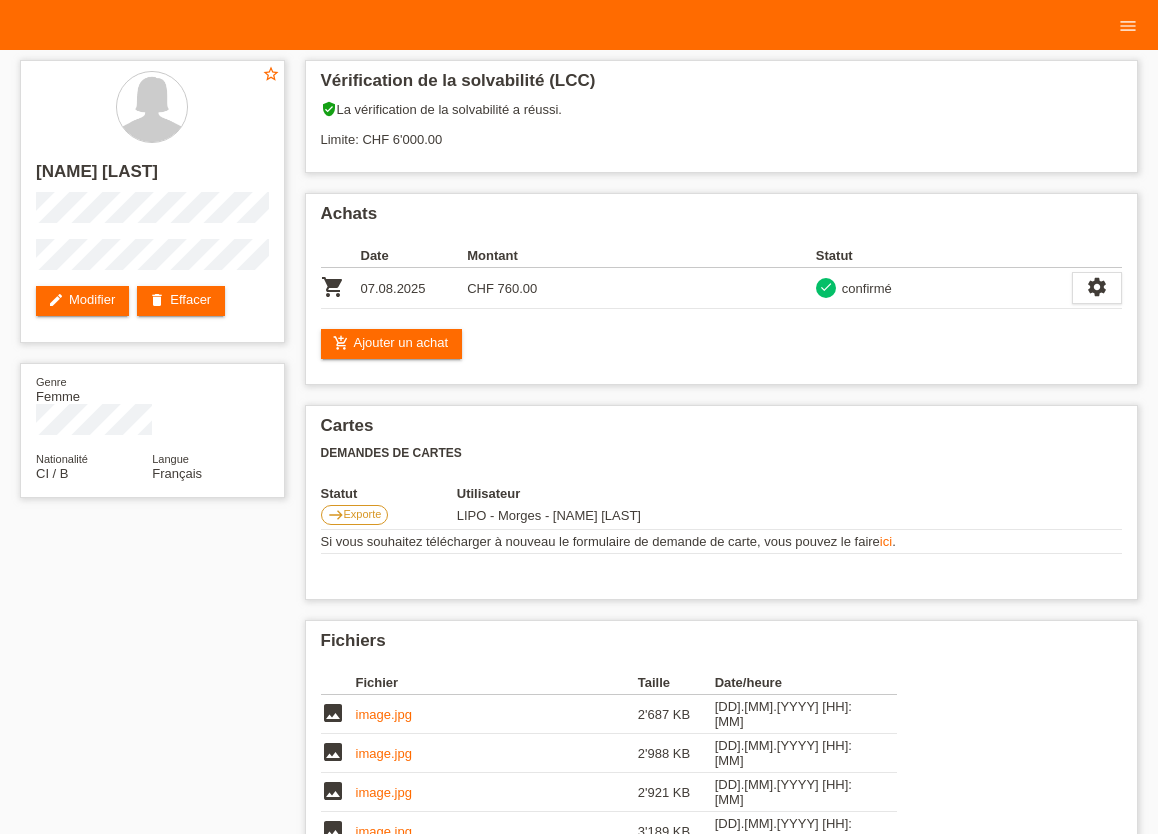scroll, scrollTop: 0, scrollLeft: 0, axis: both 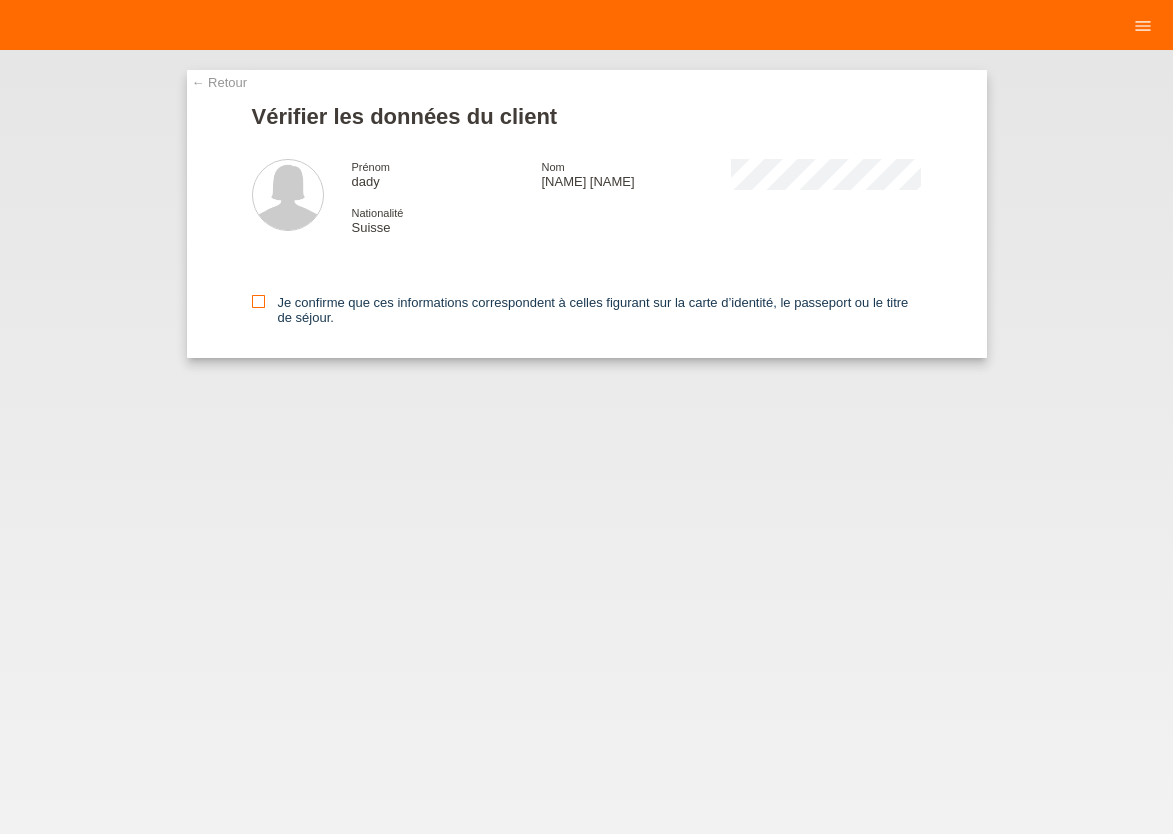 click at bounding box center [258, 301] 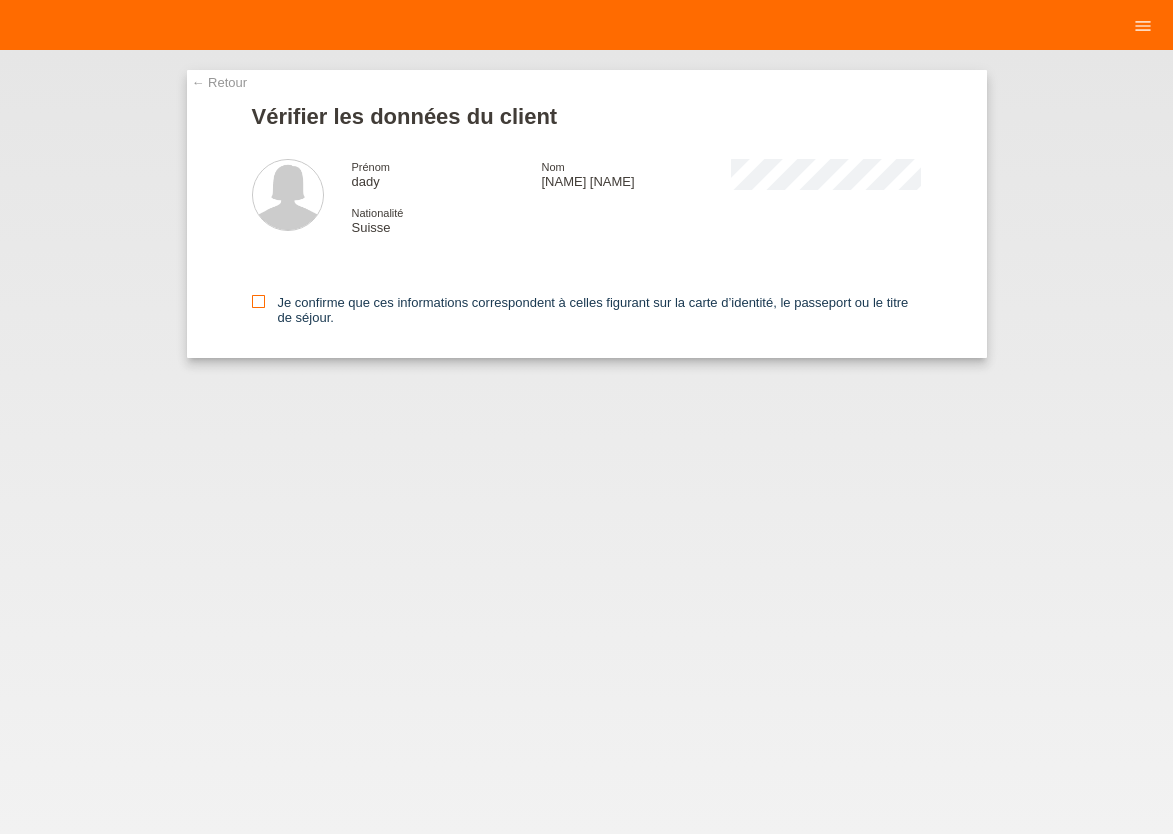 click on "Je confirme que ces informations correspondent à celles figurant sur la carte d’identité, le passeport ou le titre de séjour." at bounding box center [258, 301] 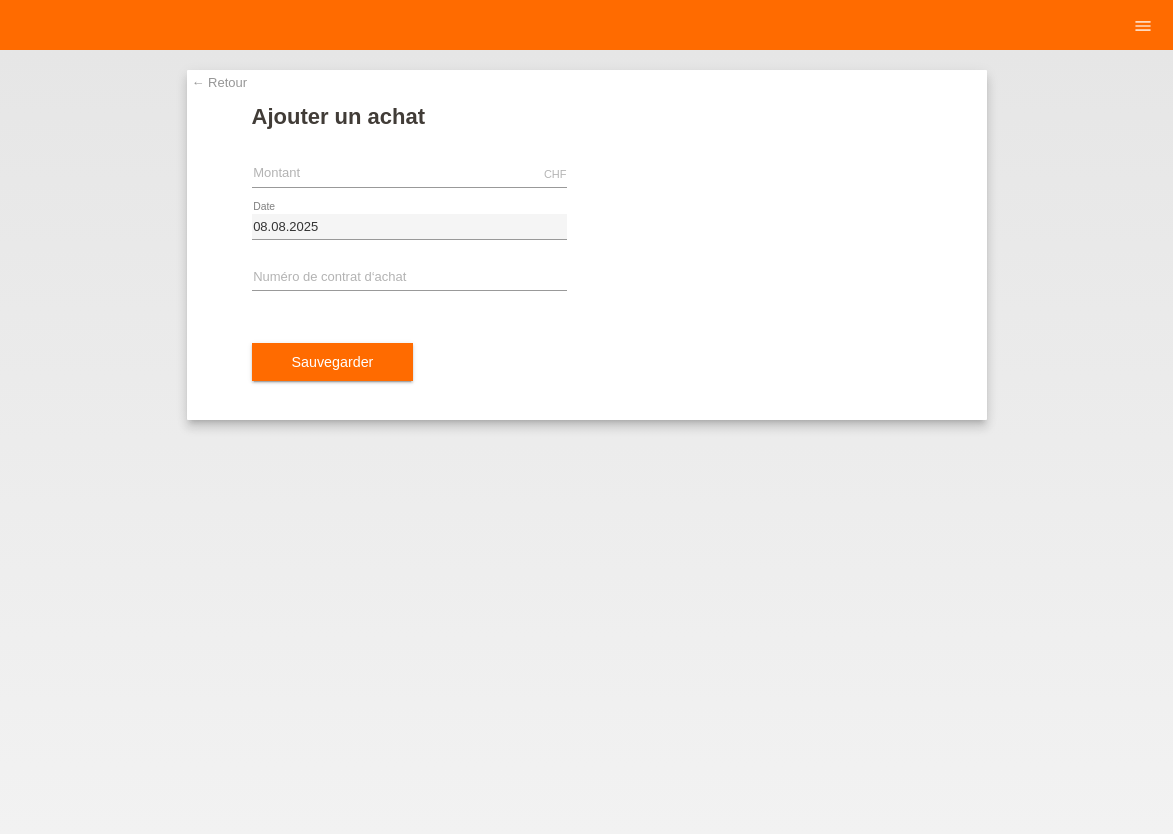 scroll, scrollTop: 0, scrollLeft: 0, axis: both 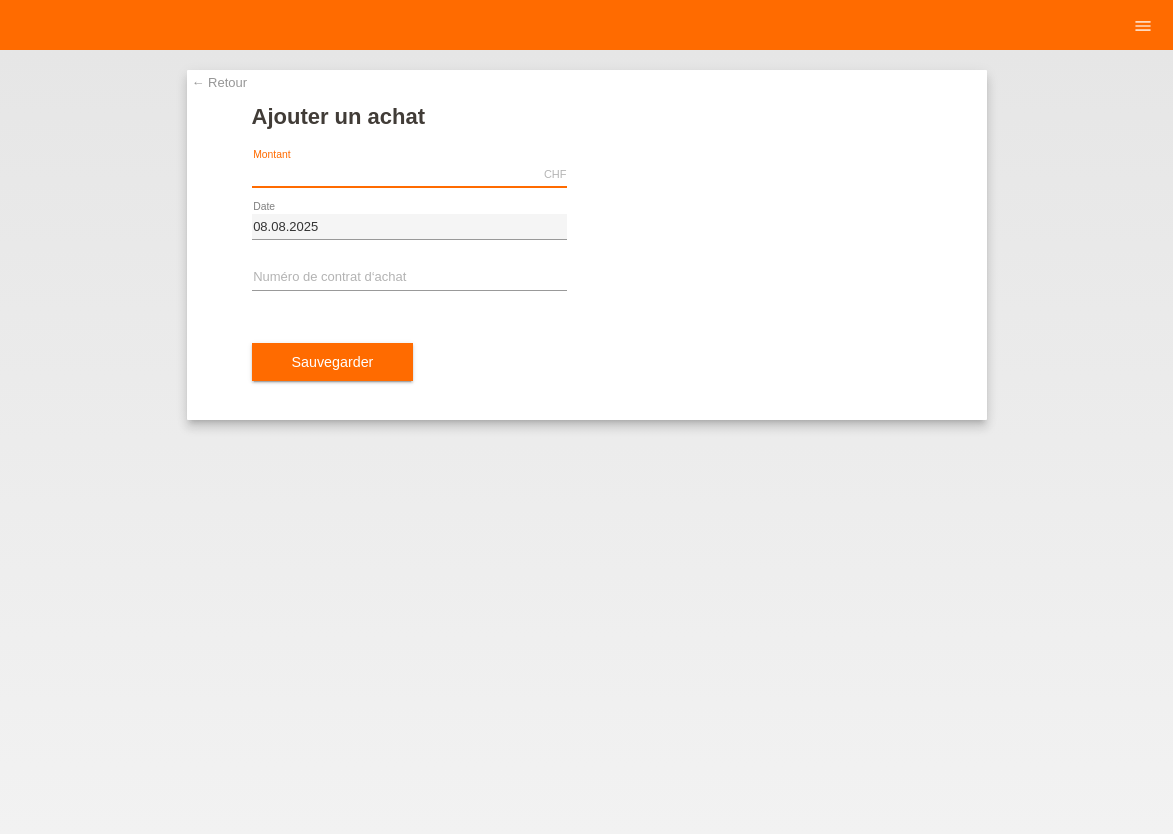 click at bounding box center (409, 174) 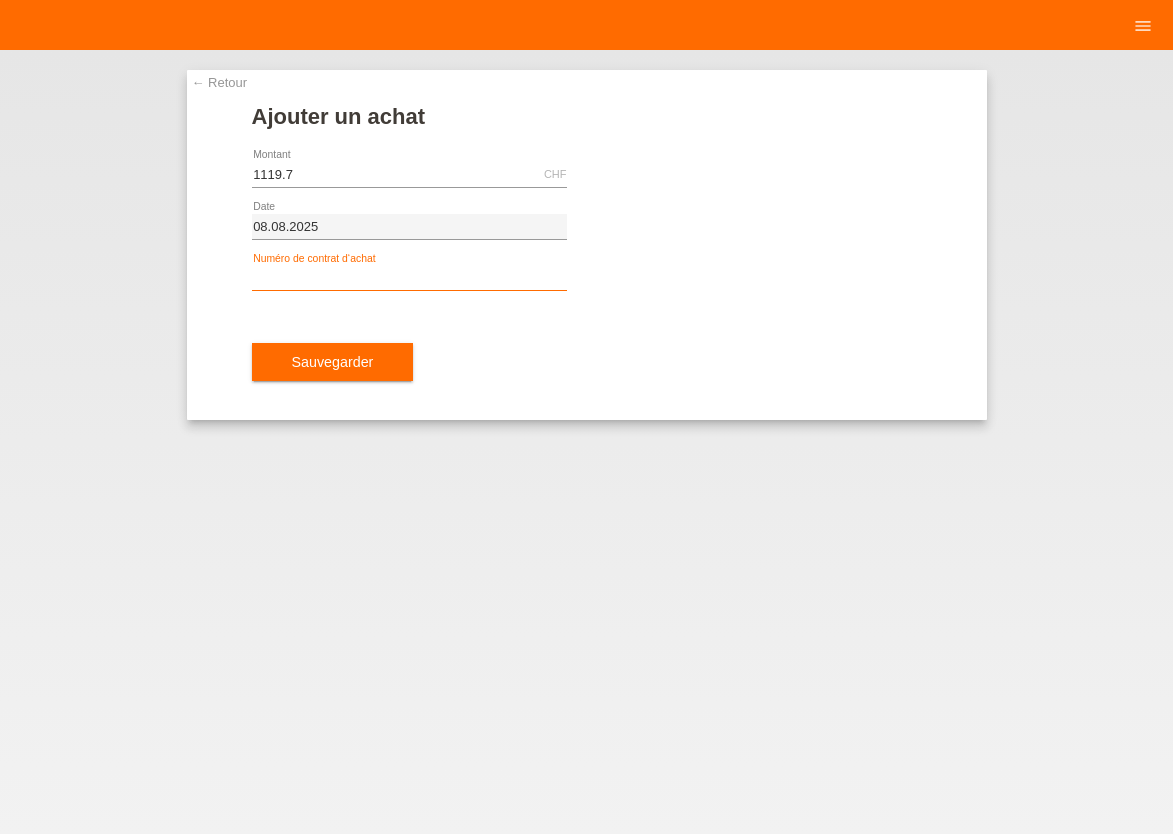 type on "1119.70" 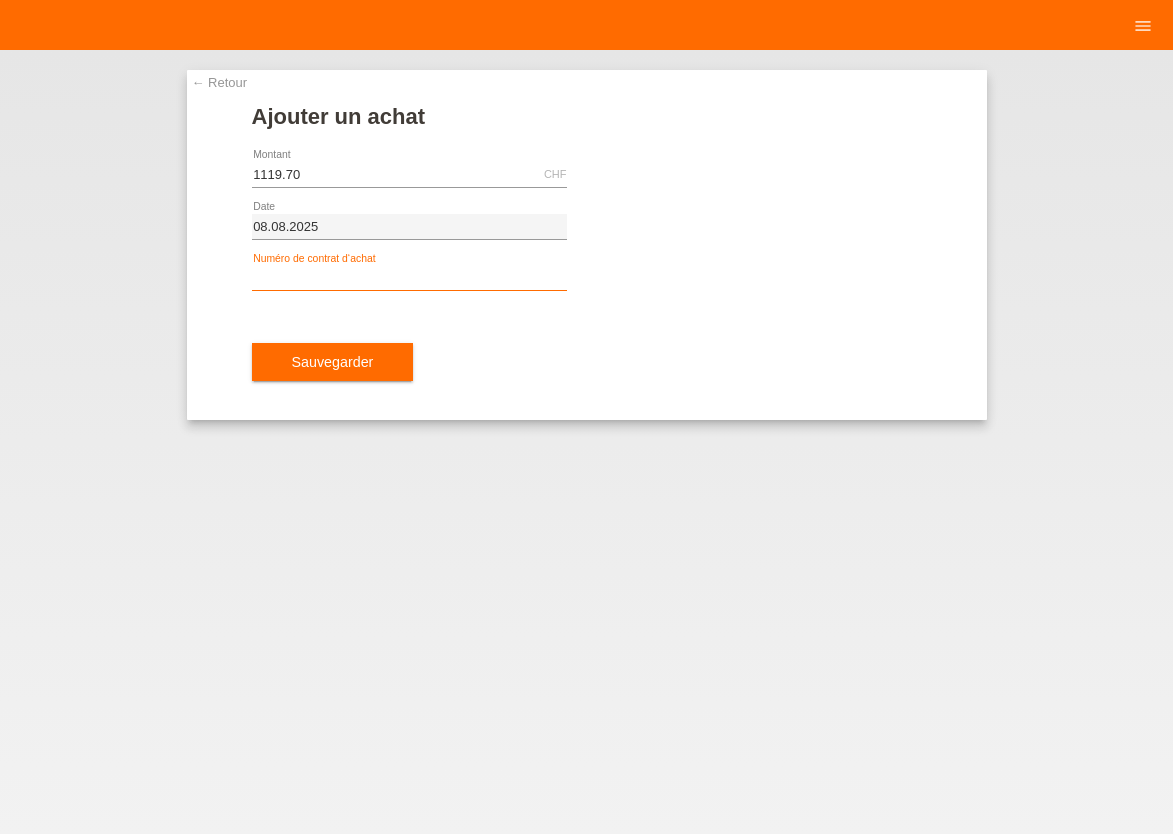 click at bounding box center (409, 278) 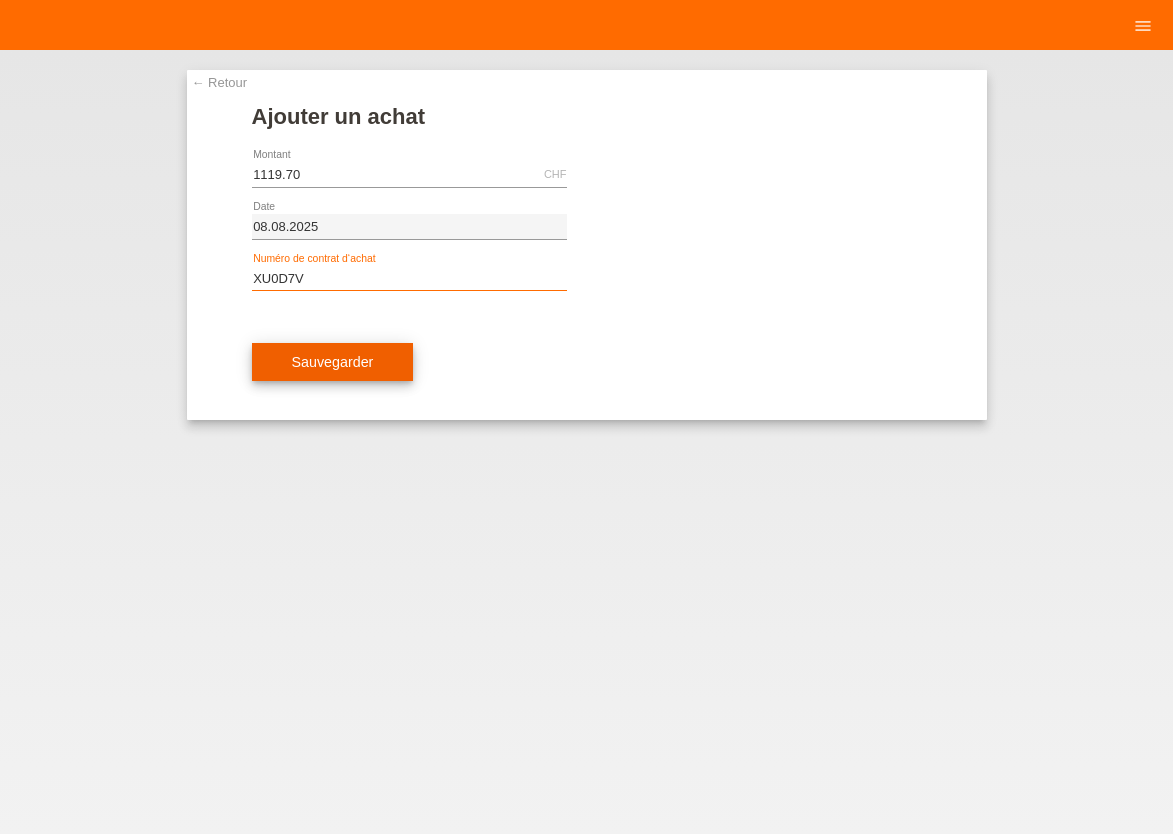 type on "XU0D7V" 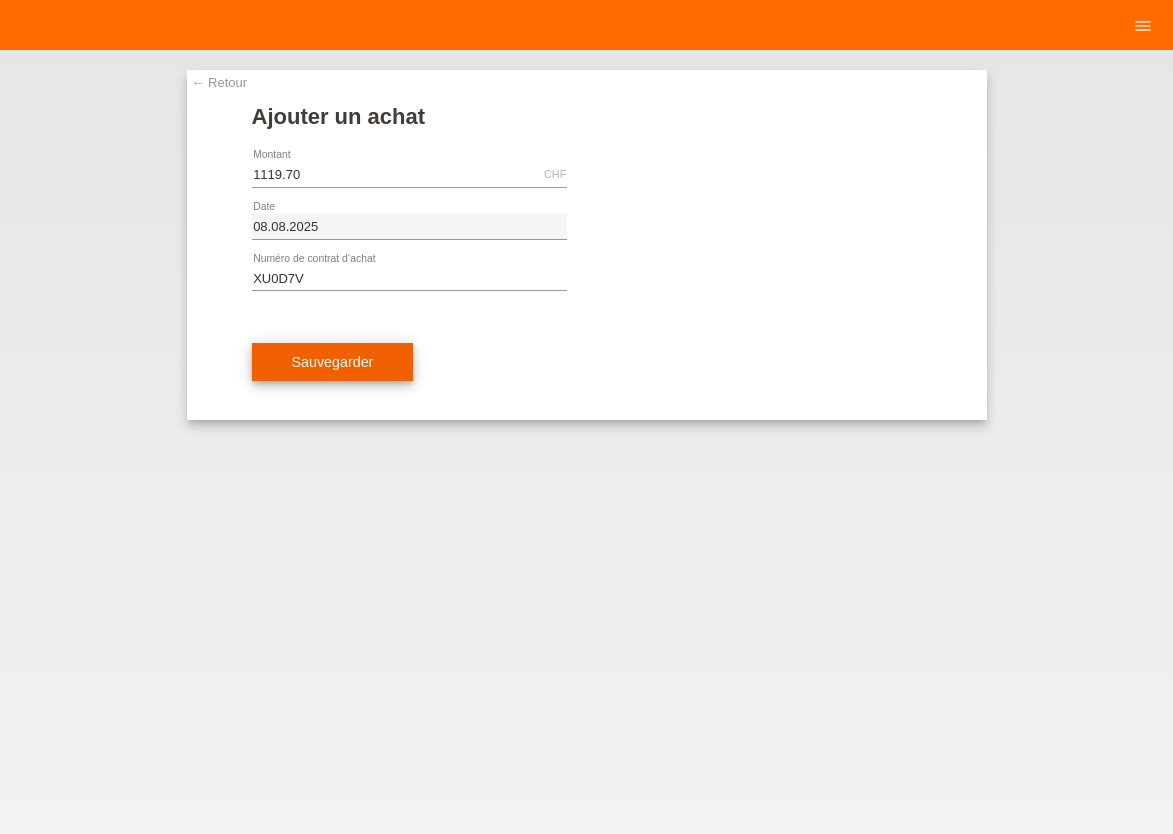 click on "Sauvegarder" at bounding box center (333, 362) 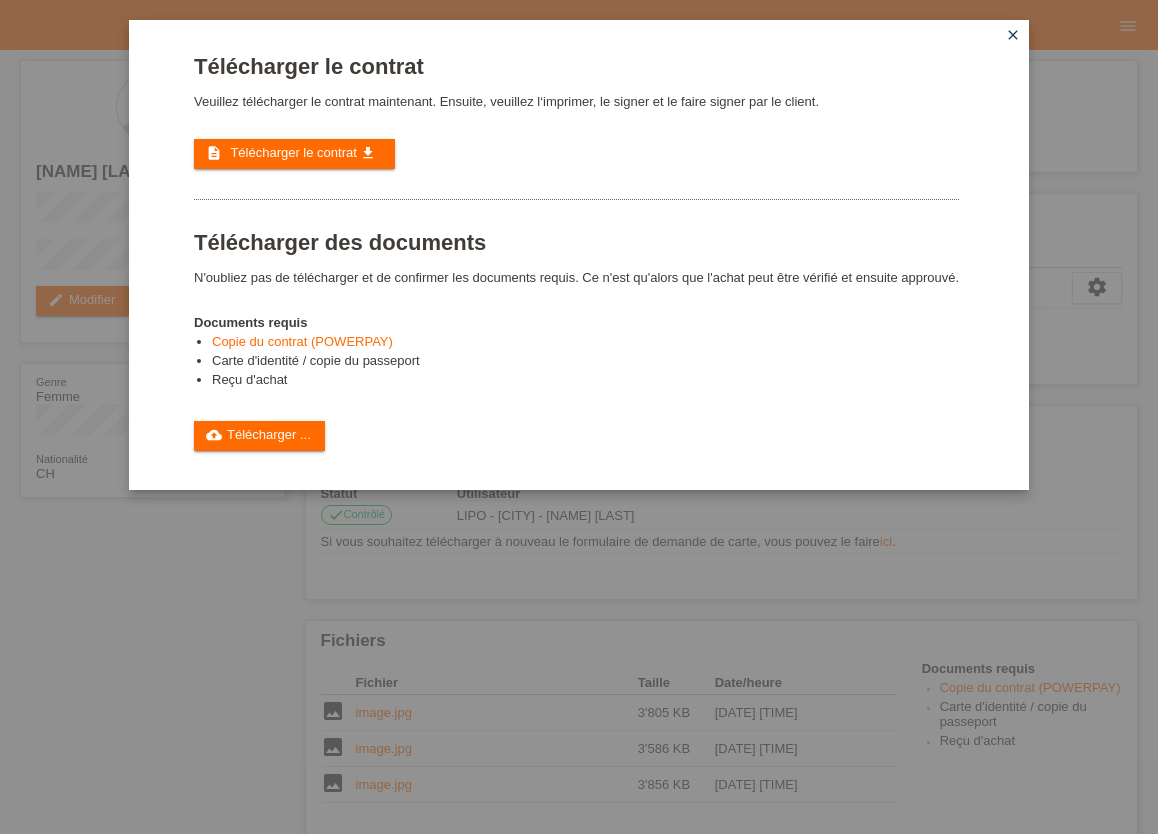 scroll, scrollTop: 0, scrollLeft: 0, axis: both 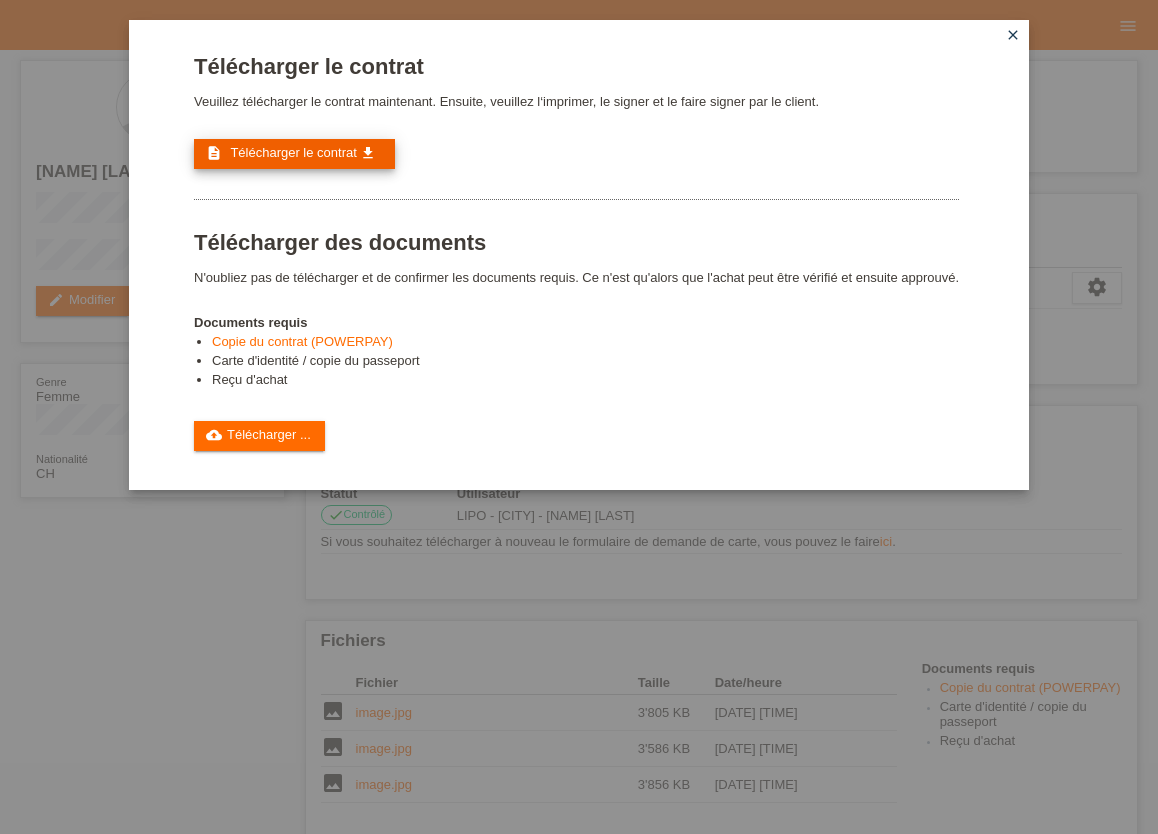 click on "description   Télécharger le contrat   get_app" at bounding box center [294, 154] 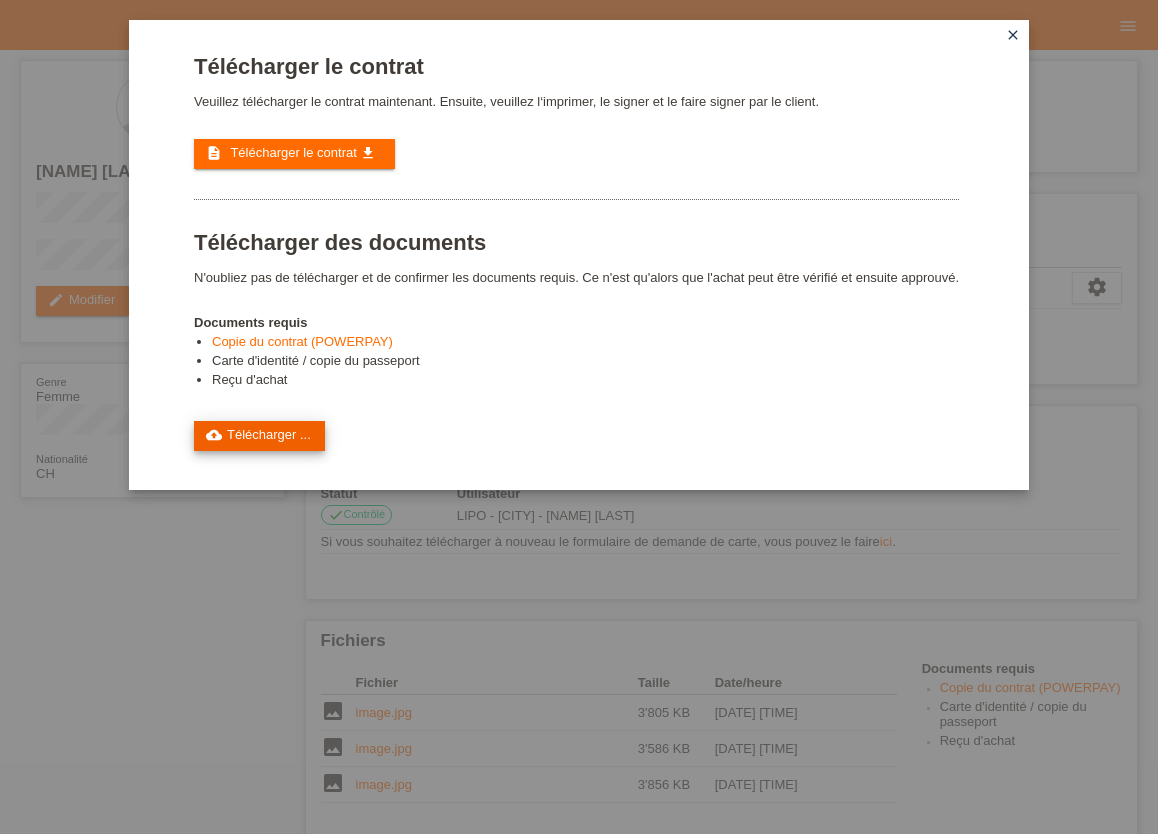 click on "cloud_upload  Télécharger ..." at bounding box center [259, 436] 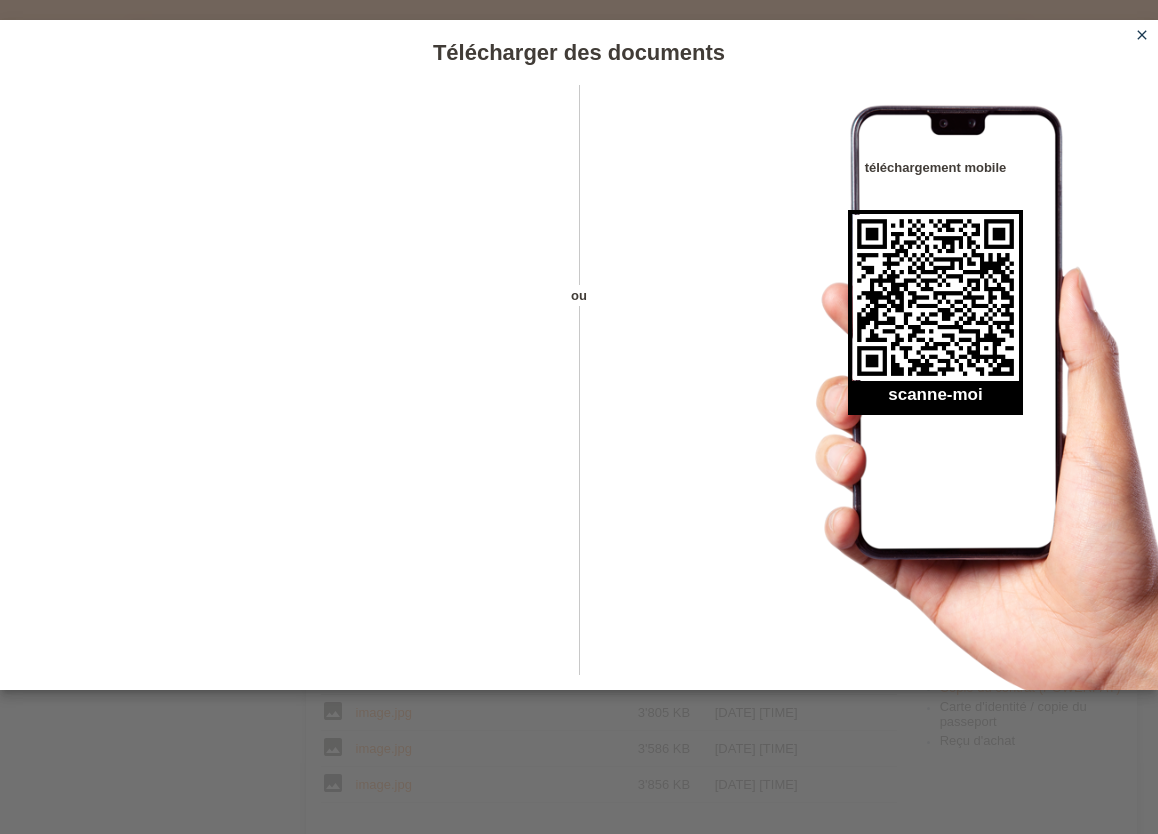 click on "close" at bounding box center [1142, 35] 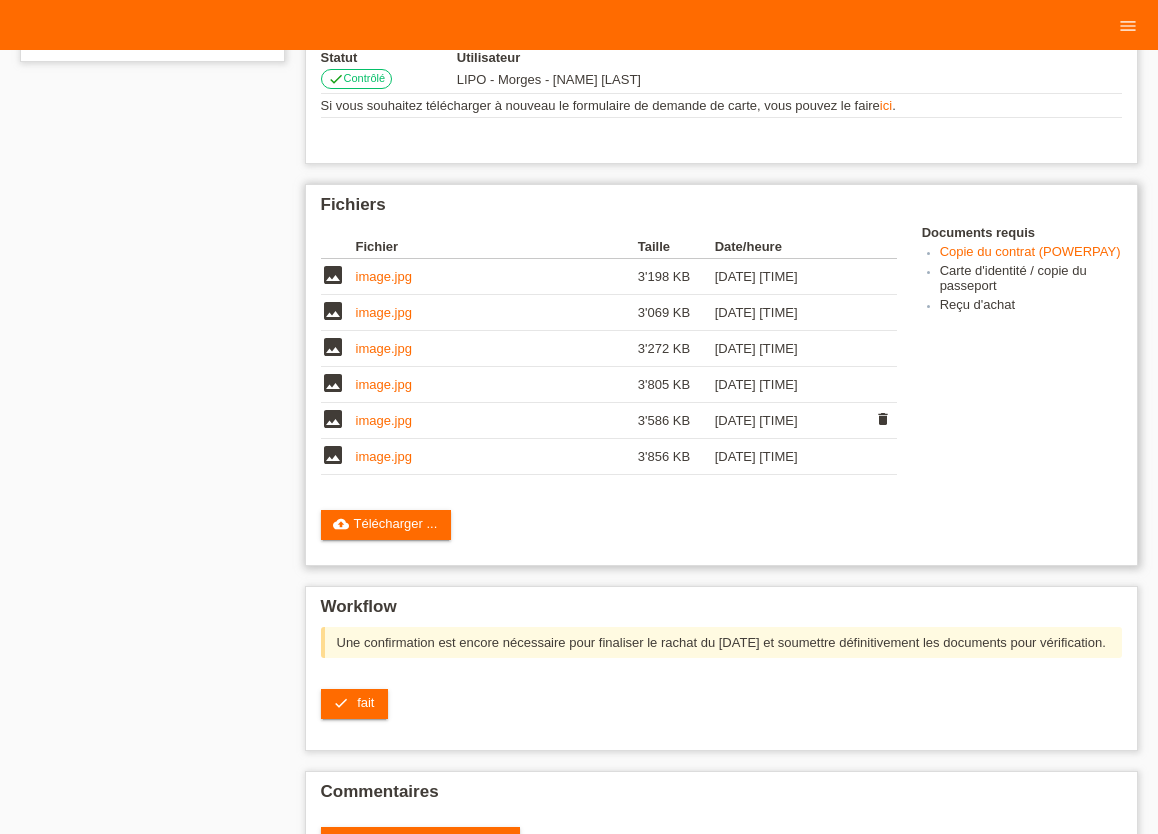 scroll, scrollTop: 440, scrollLeft: 0, axis: vertical 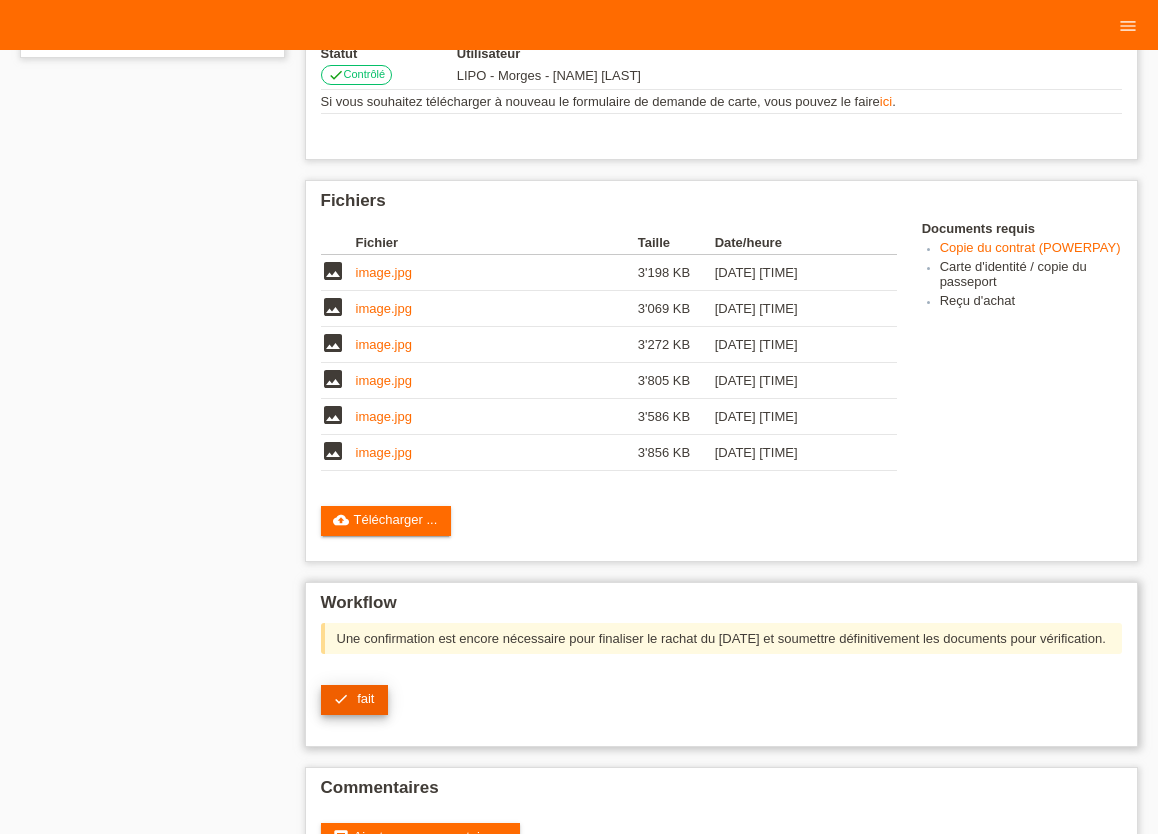 click on "fait" at bounding box center (365, 698) 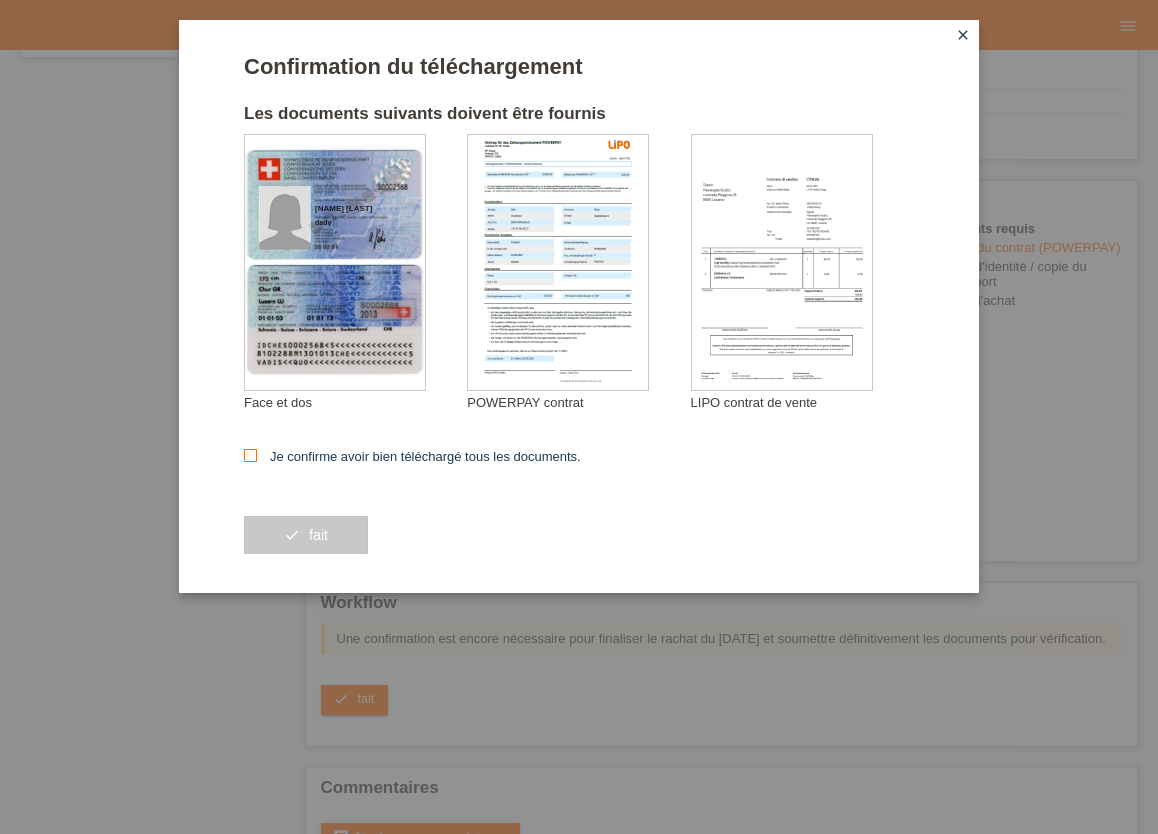 click at bounding box center (250, 455) 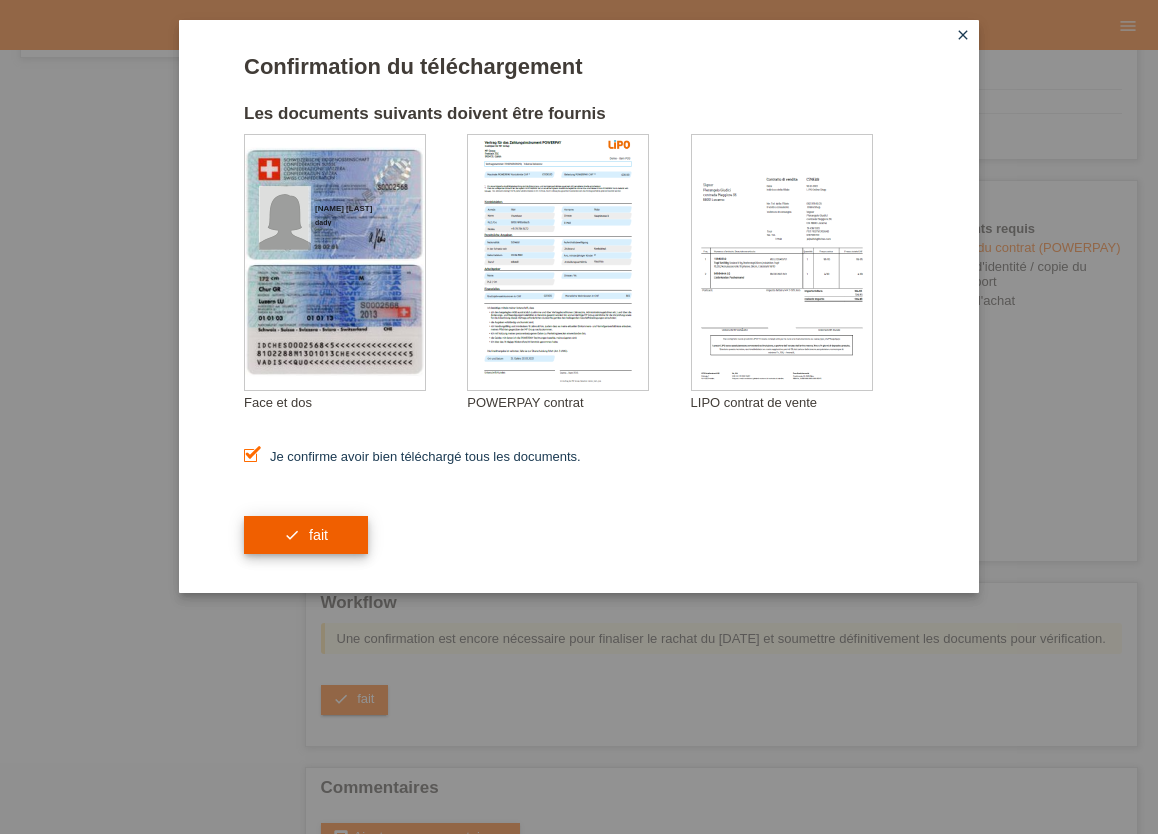 click on "fait" at bounding box center (318, 535) 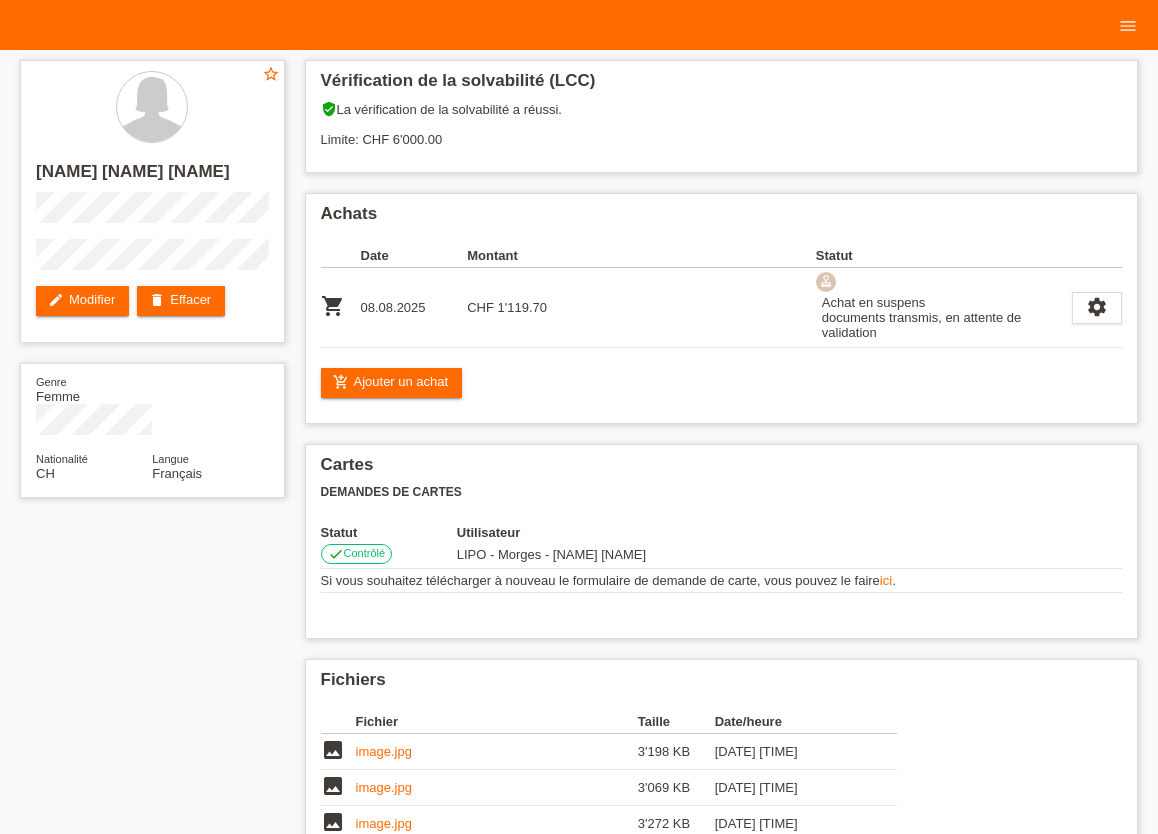scroll, scrollTop: 0, scrollLeft: 0, axis: both 